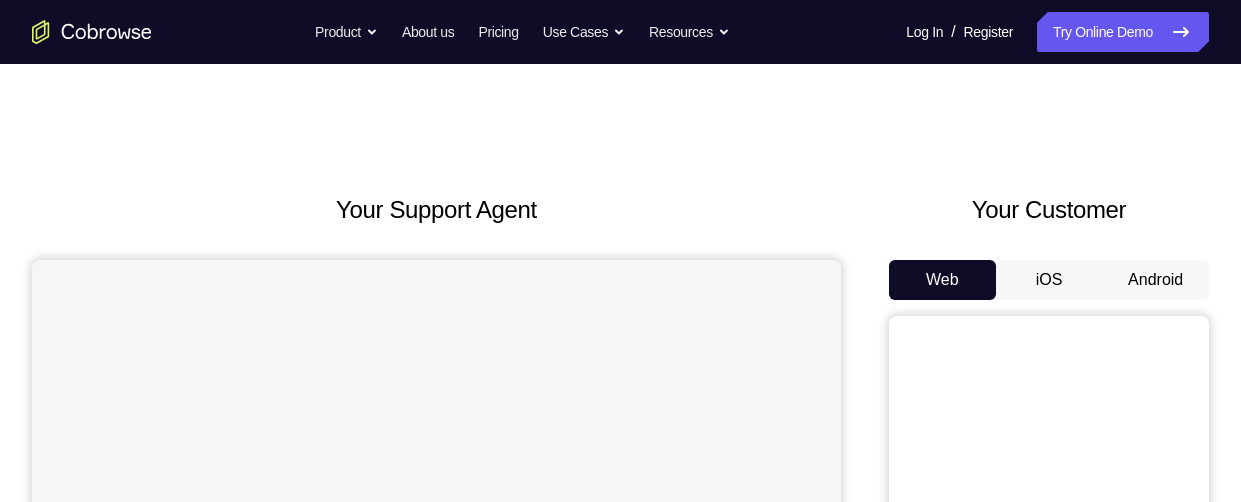scroll, scrollTop: 0, scrollLeft: 0, axis: both 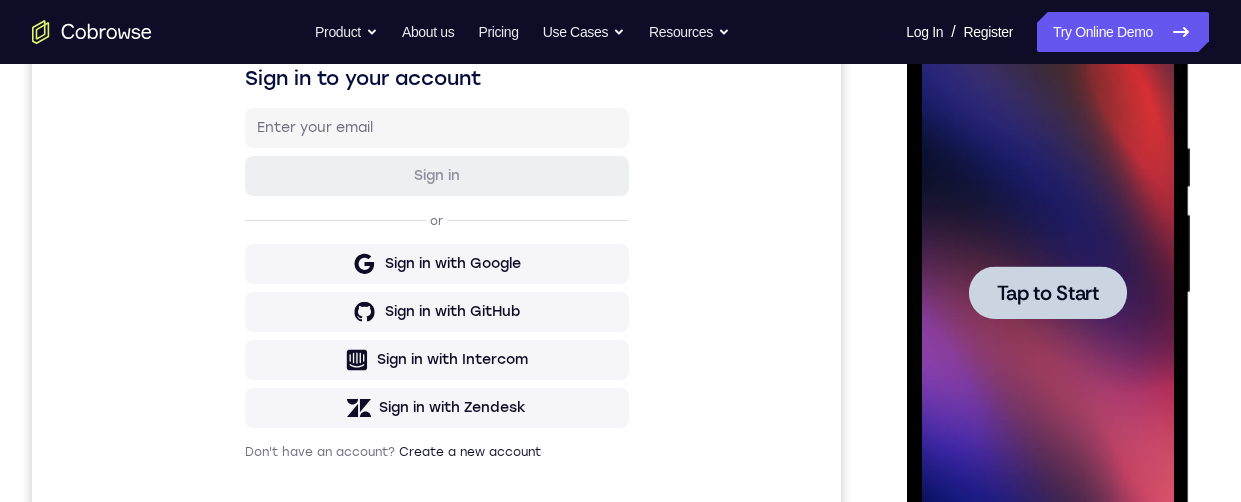 click on "Tap to Start" at bounding box center (1047, 293) 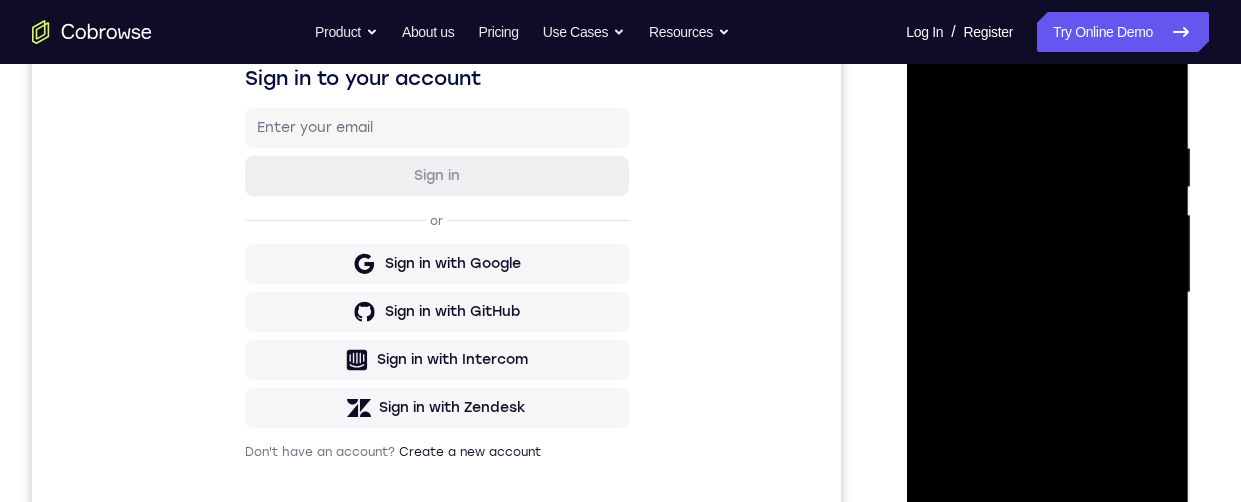 scroll, scrollTop: 668, scrollLeft: 0, axis: vertical 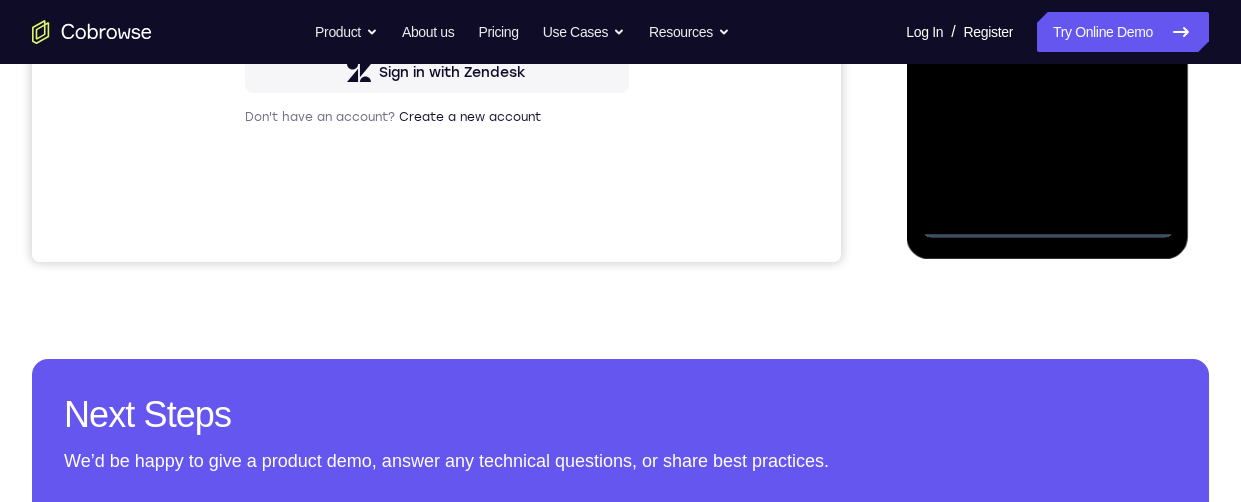 click at bounding box center (1047, -42) 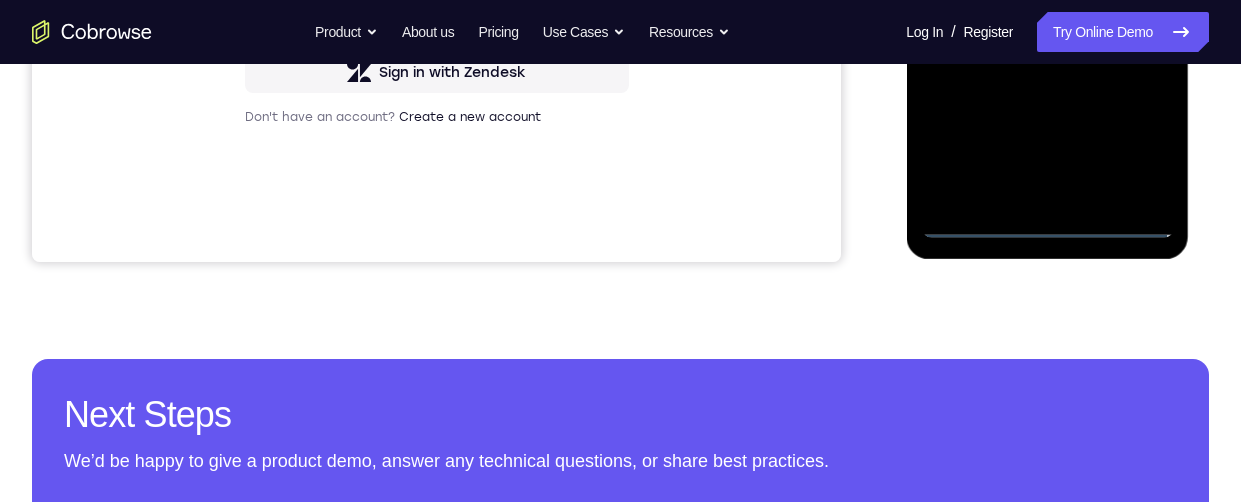 scroll, scrollTop: 305, scrollLeft: 0, axis: vertical 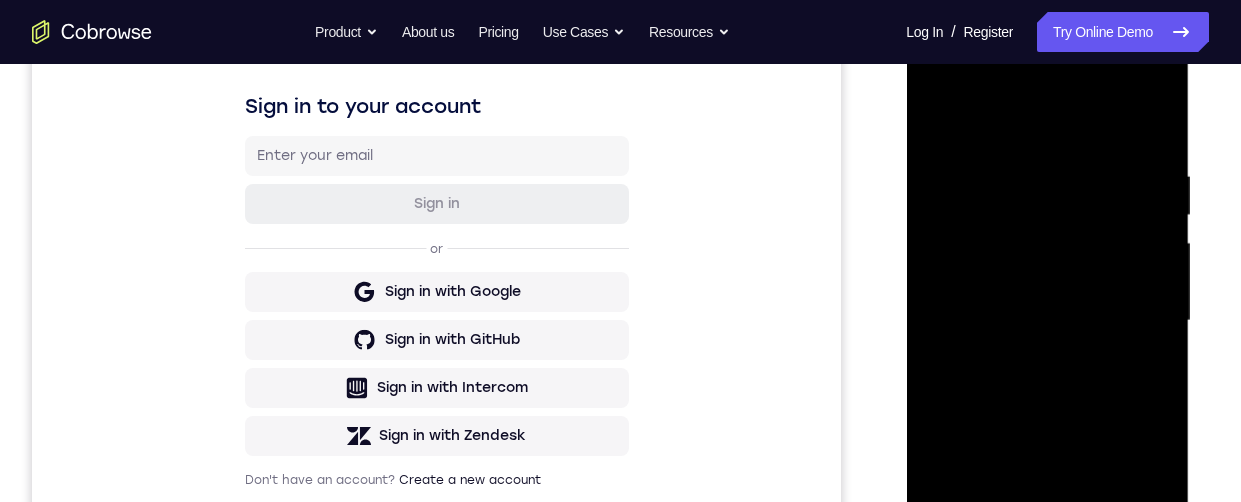 click at bounding box center [1047, 321] 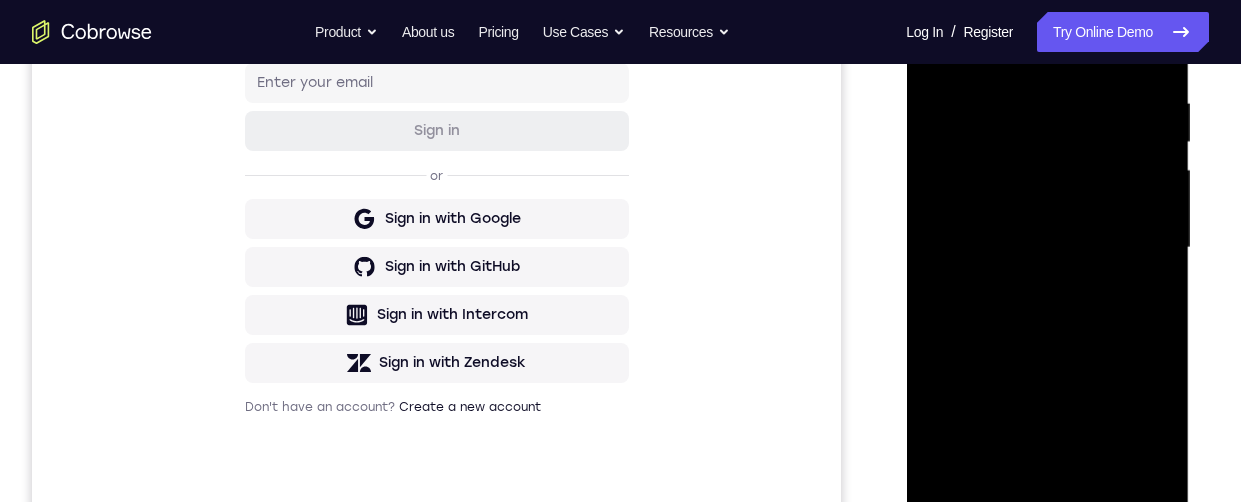 scroll, scrollTop: 401, scrollLeft: 0, axis: vertical 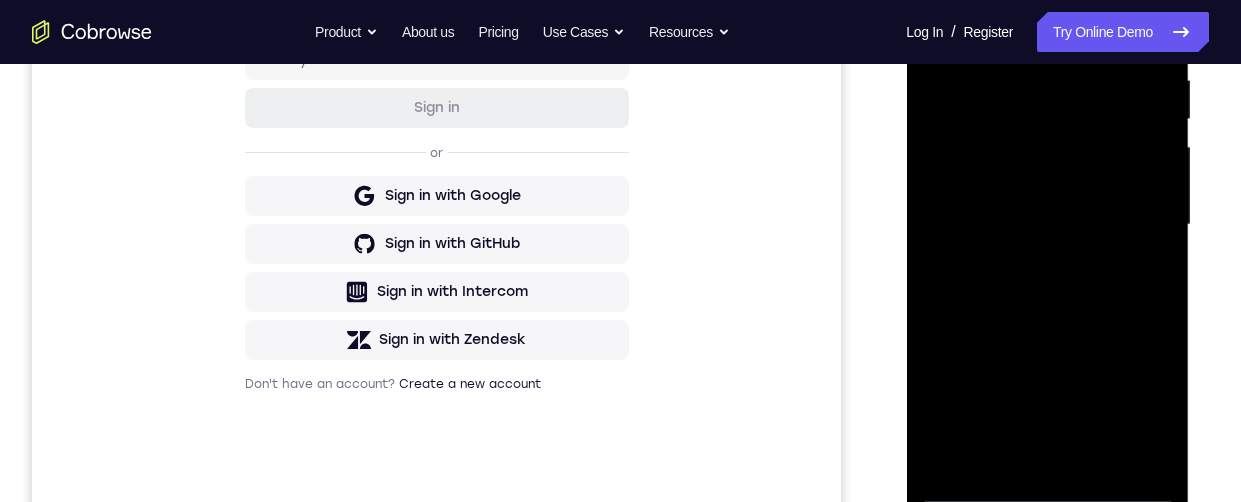 click at bounding box center [1047, 225] 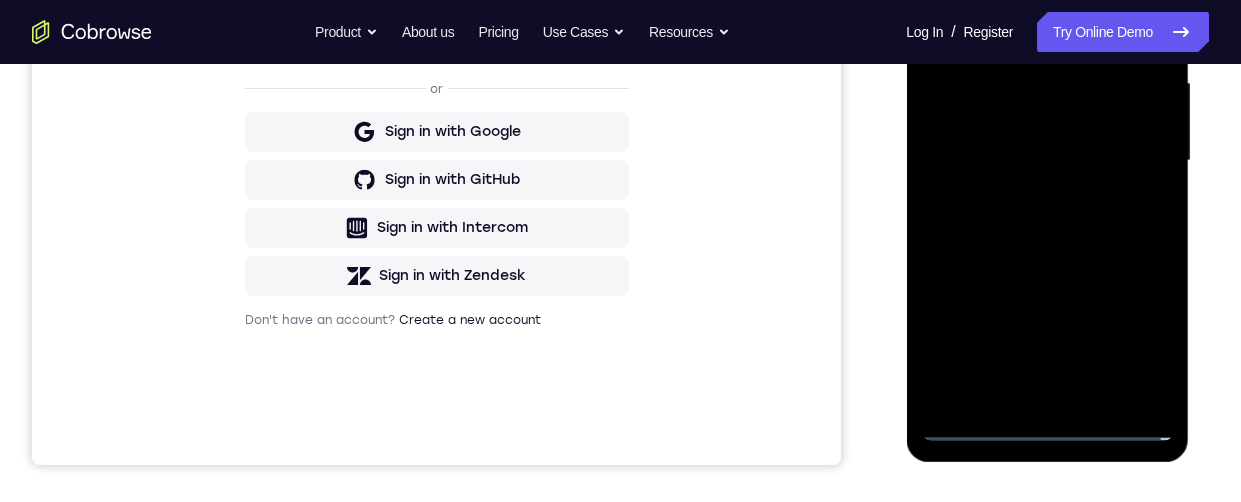 click on "Your Support Agent             Your Customer       Web   iOS   Android                         Next Steps   We’d be happy to give a product demo, answer any technical questions, or share best practices.          Create An Account             Contact Sales" at bounding box center [620, 258] 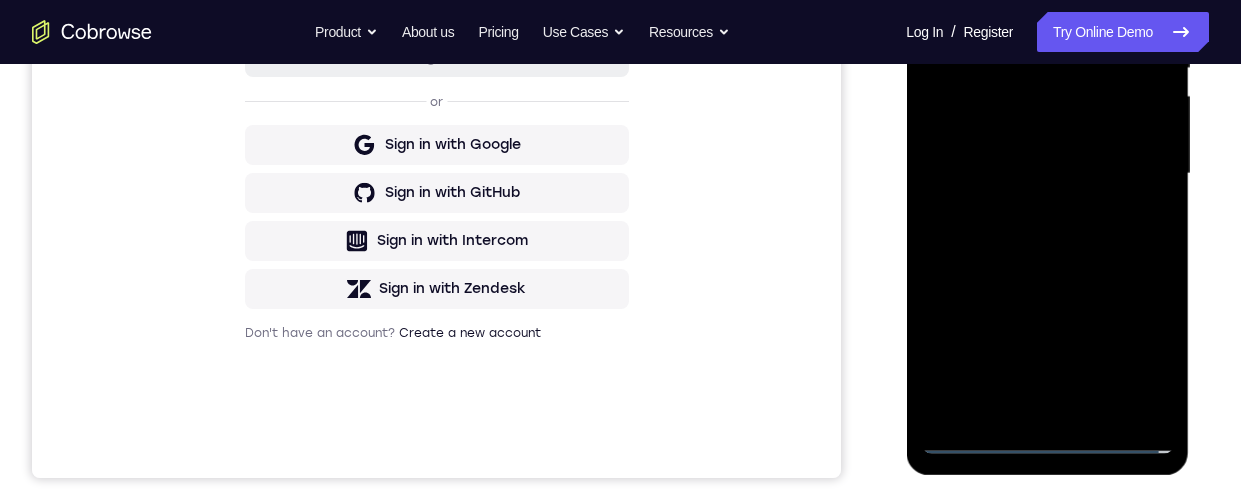 click at bounding box center (1047, 174) 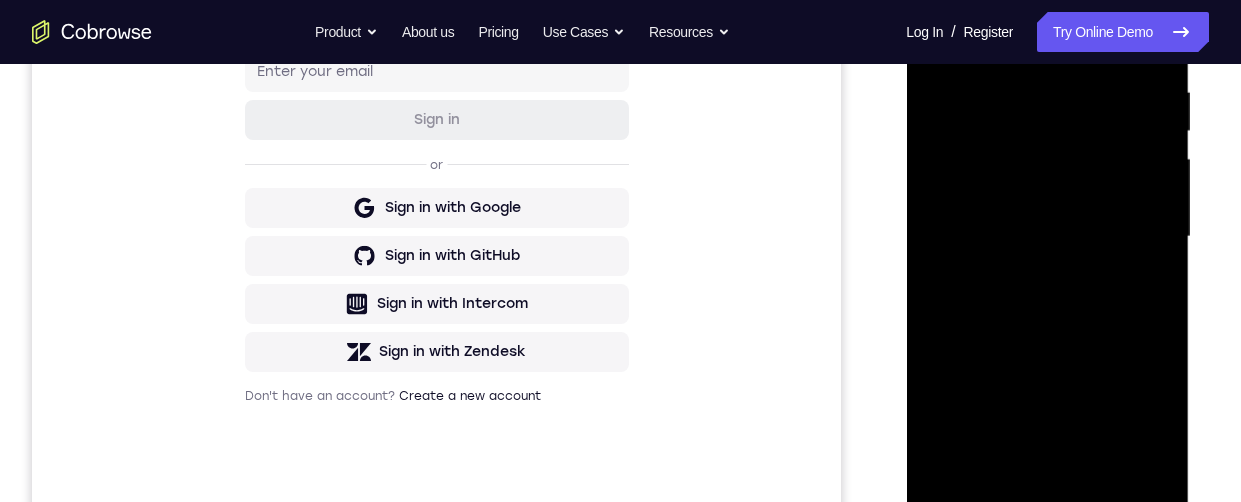 click at bounding box center (1047, 237) 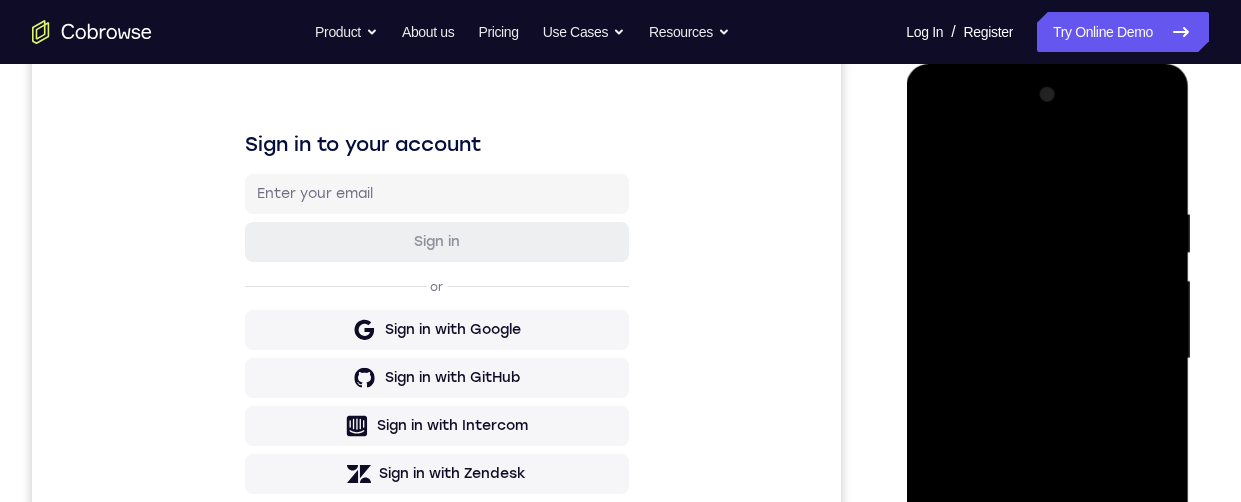 click at bounding box center (1047, 359) 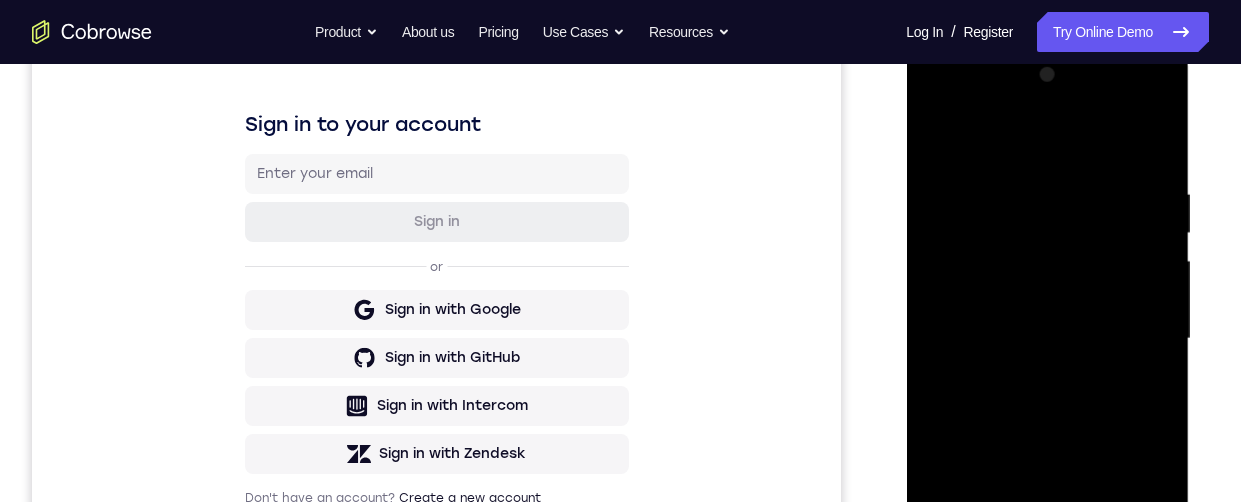 click at bounding box center [1047, 339] 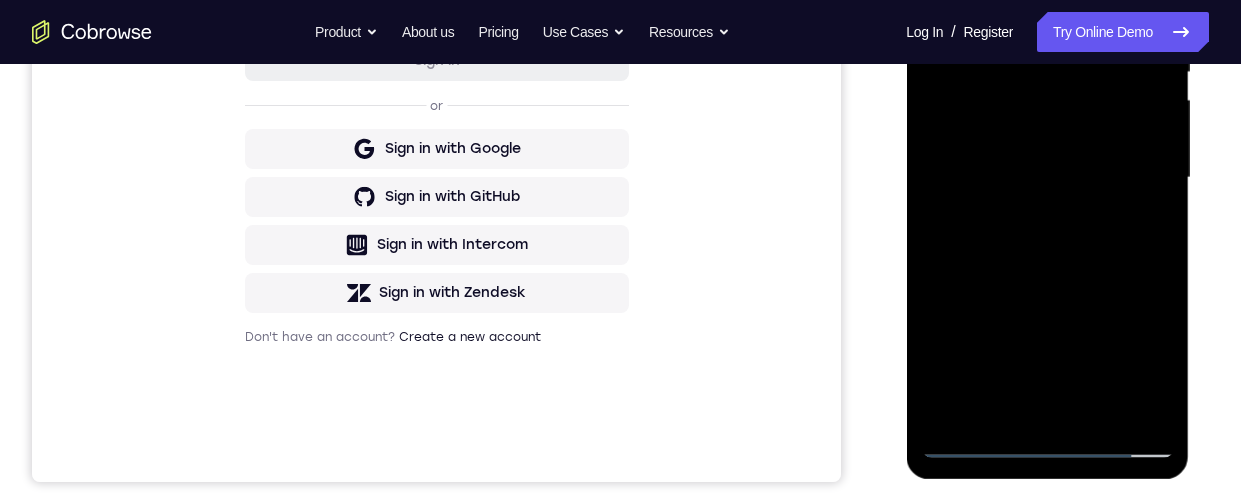 click at bounding box center [1047, 178] 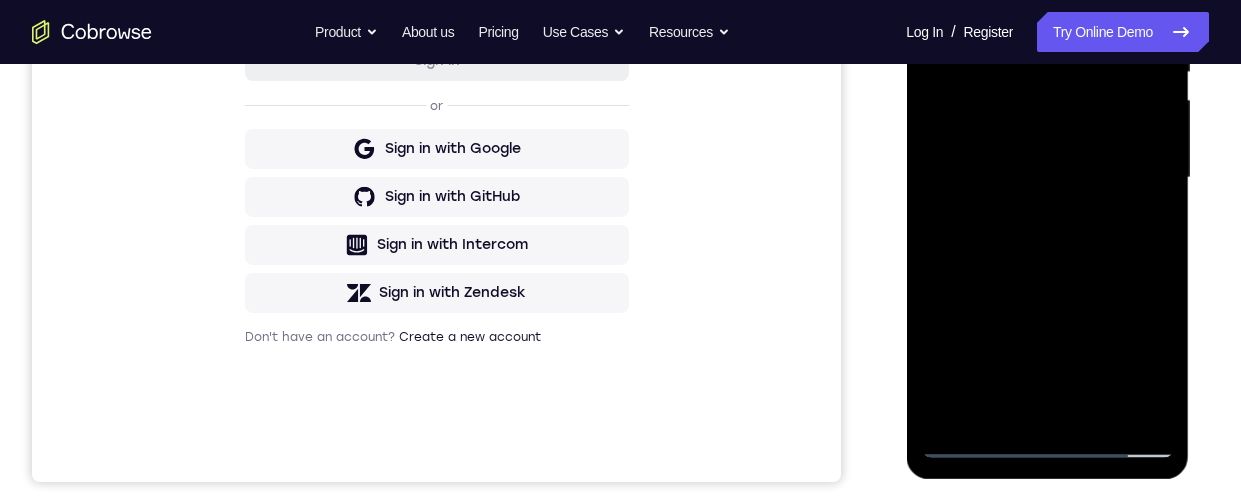 click at bounding box center (1047, 178) 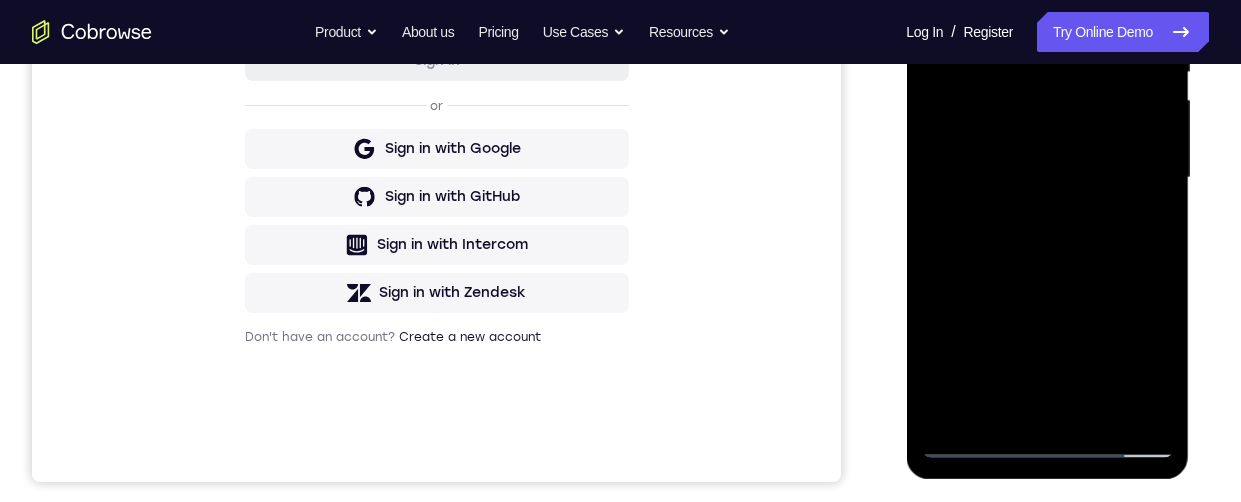 click at bounding box center (1047, 178) 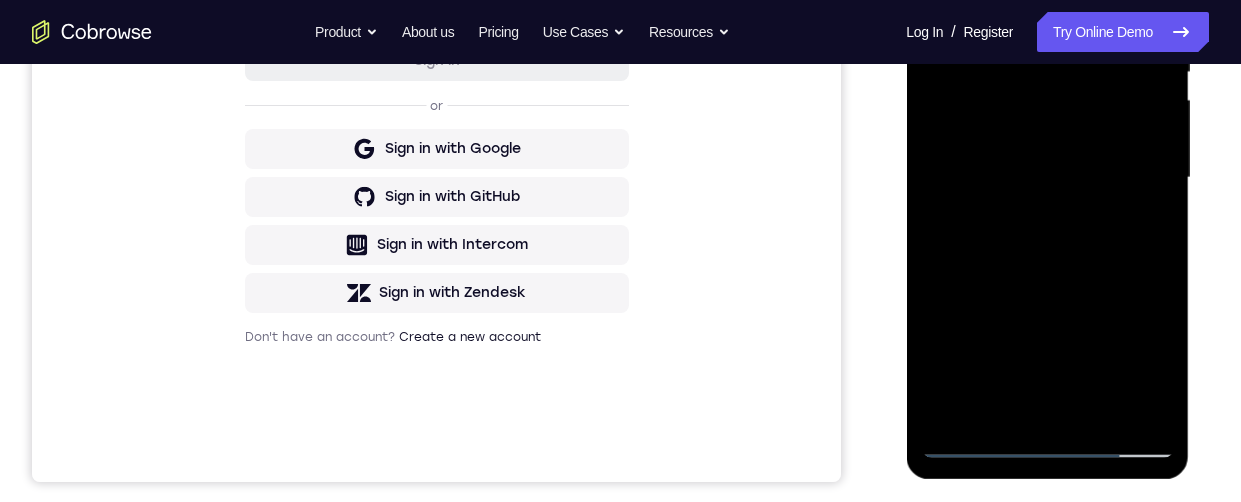click at bounding box center (1047, 178) 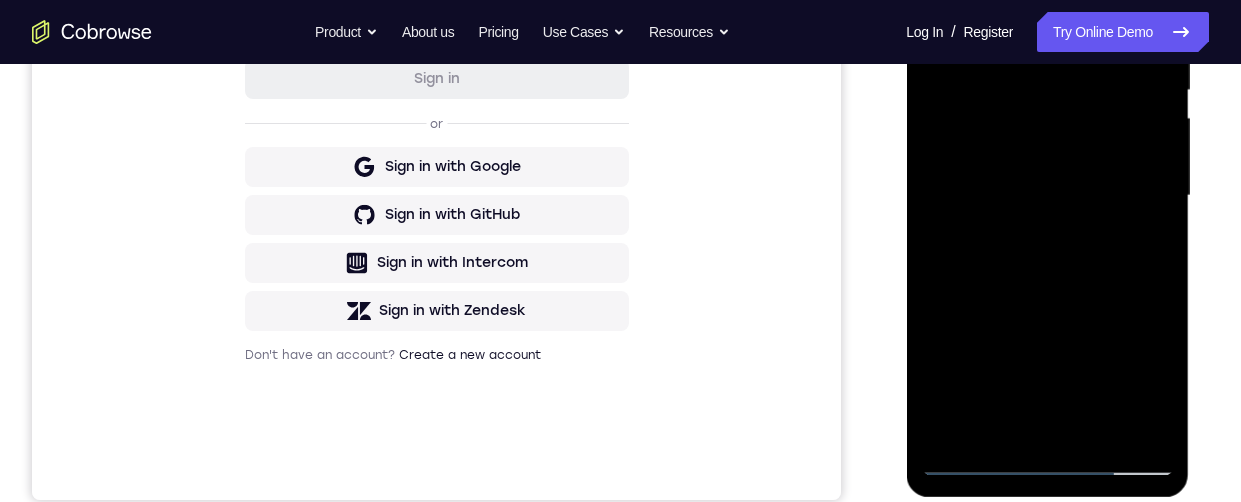 scroll, scrollTop: 390, scrollLeft: 0, axis: vertical 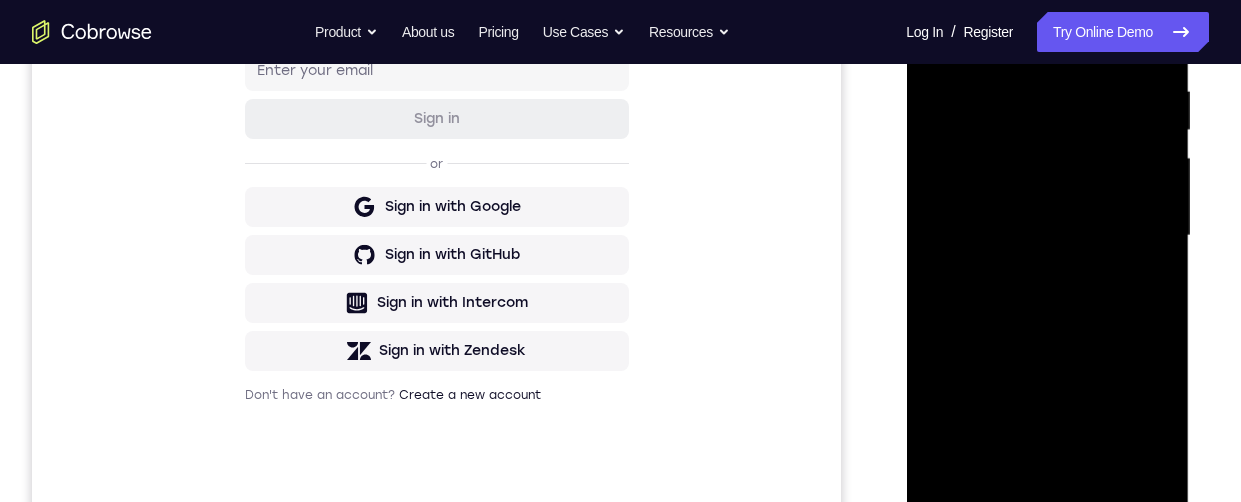 click at bounding box center [1047, 236] 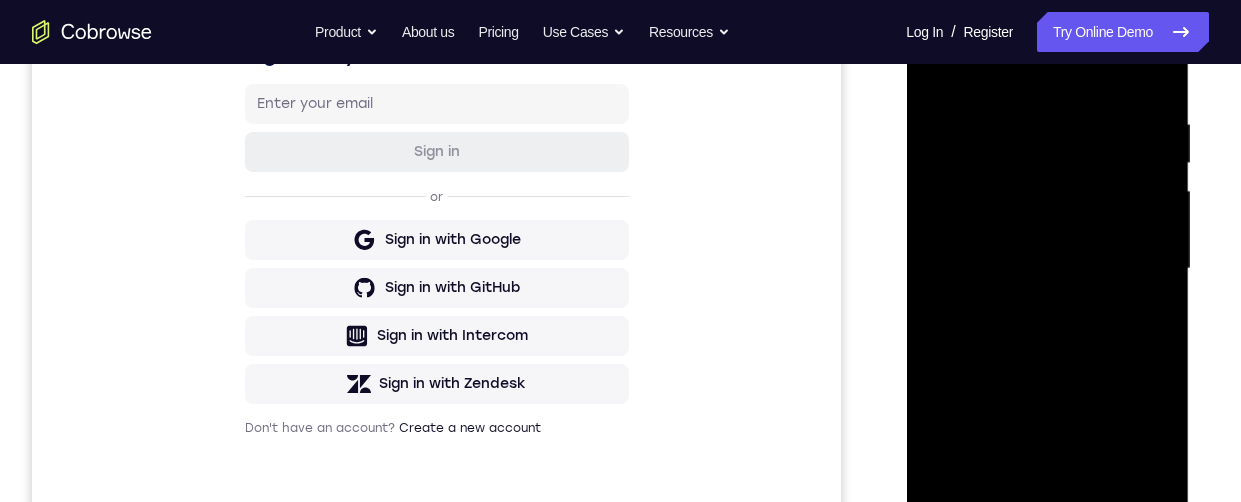 click at bounding box center [1047, 269] 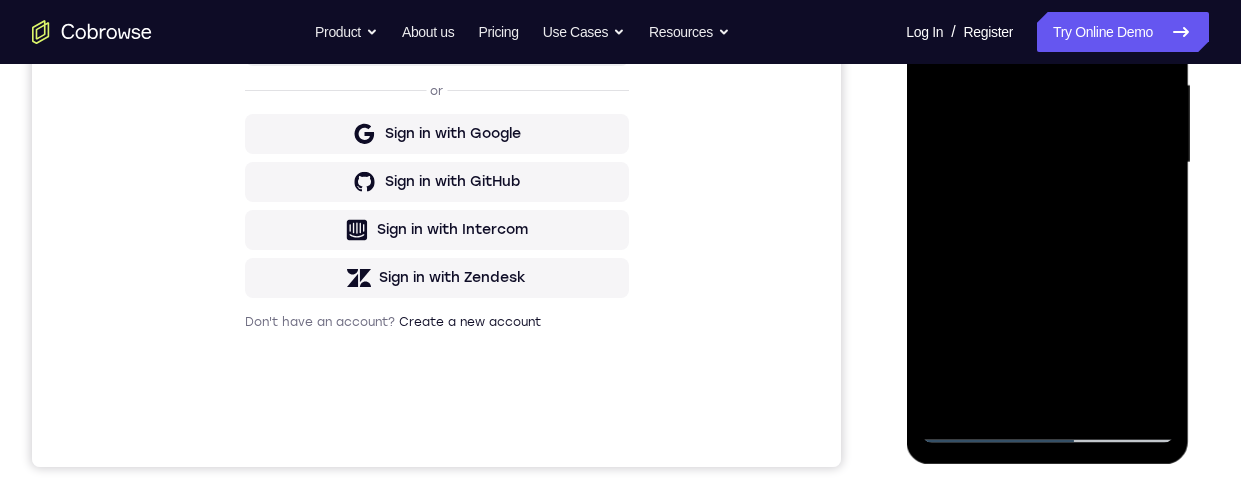 scroll, scrollTop: 456, scrollLeft: 0, axis: vertical 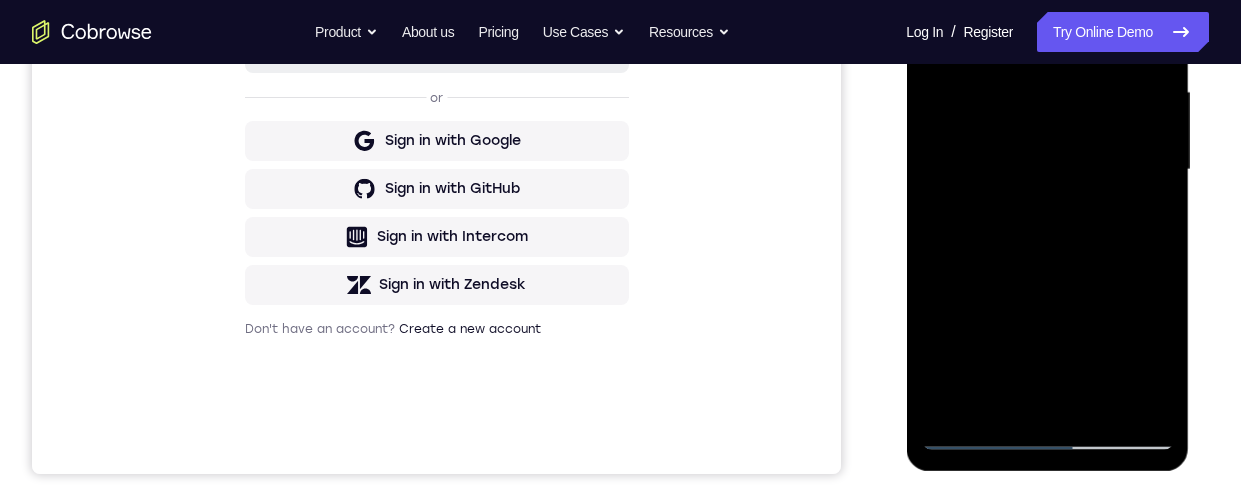 click at bounding box center (1047, 170) 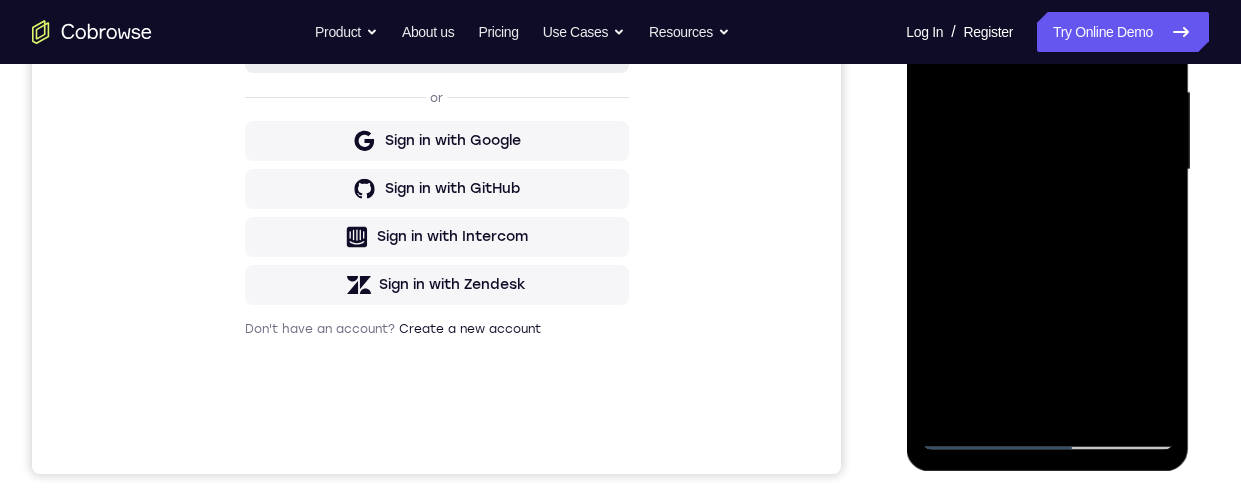 click at bounding box center [1047, 170] 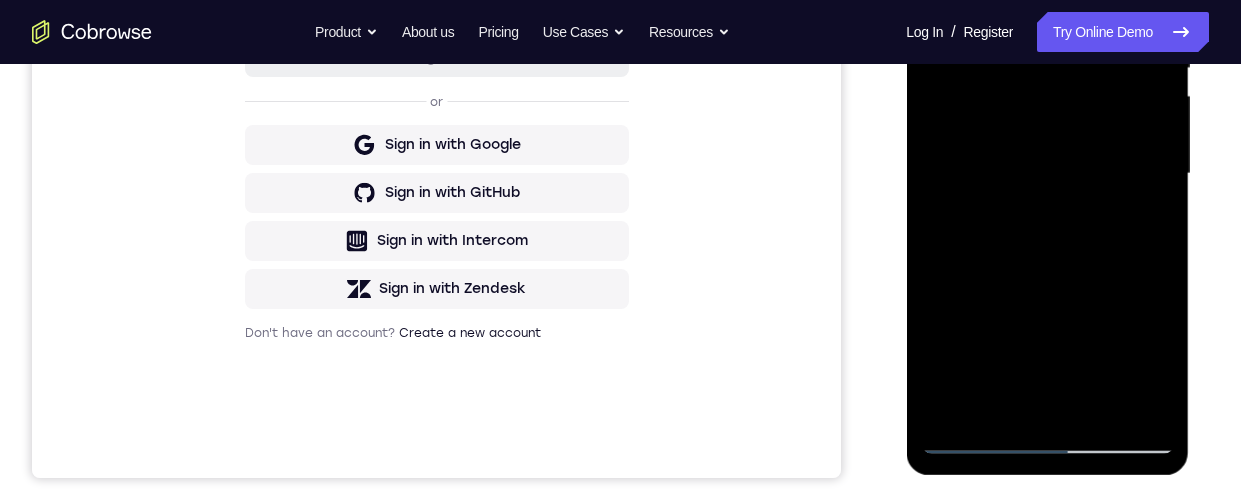 click at bounding box center [1047, 174] 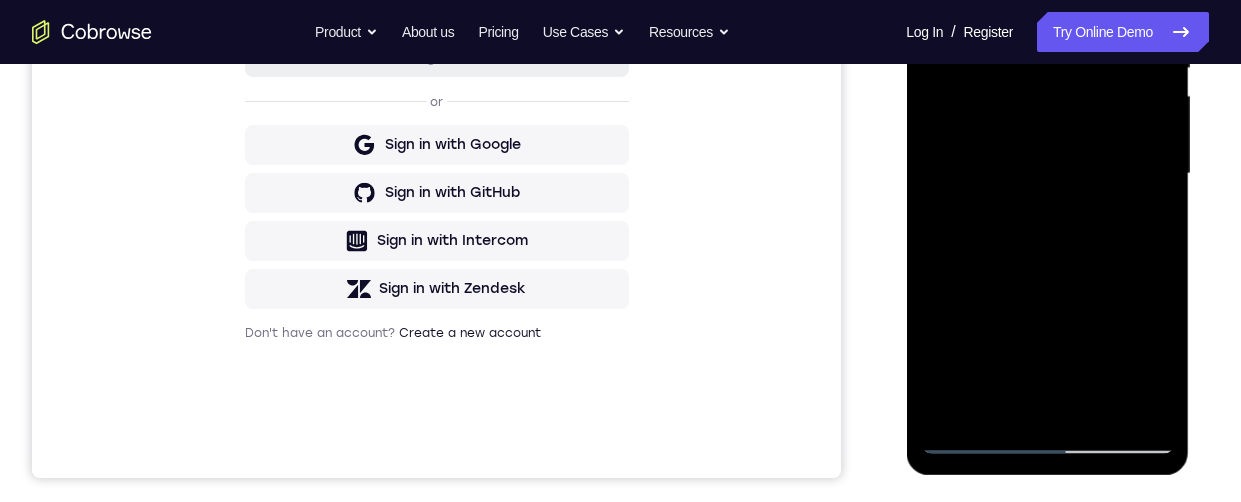click at bounding box center [1047, 174] 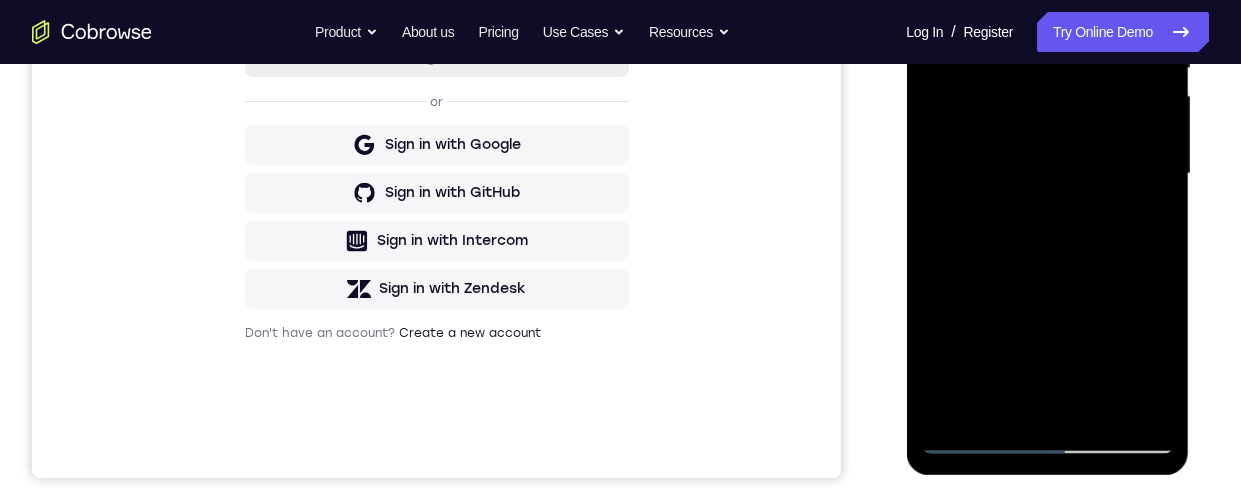 click at bounding box center [1047, 174] 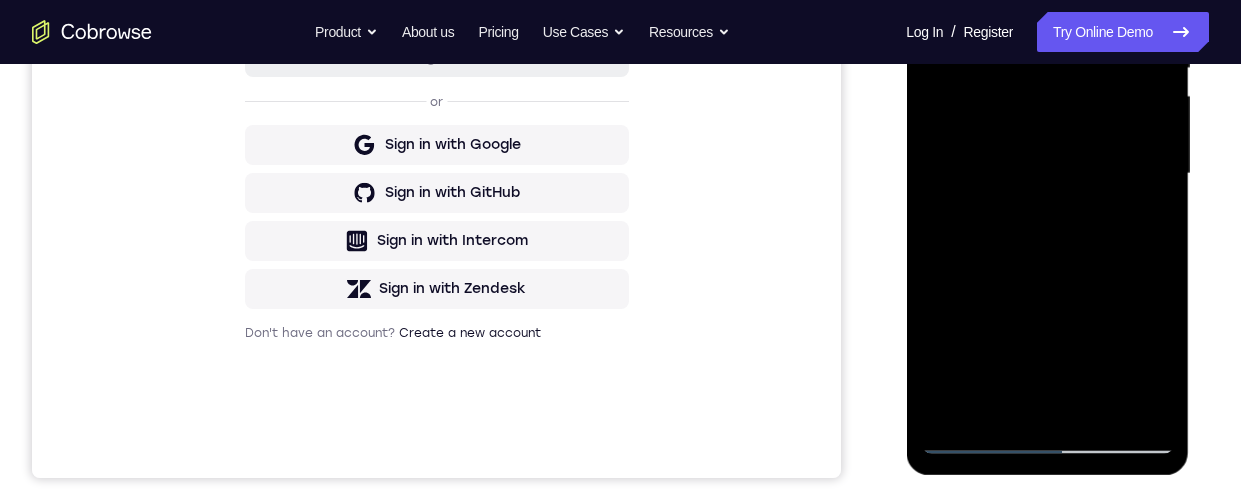 scroll, scrollTop: 391, scrollLeft: 0, axis: vertical 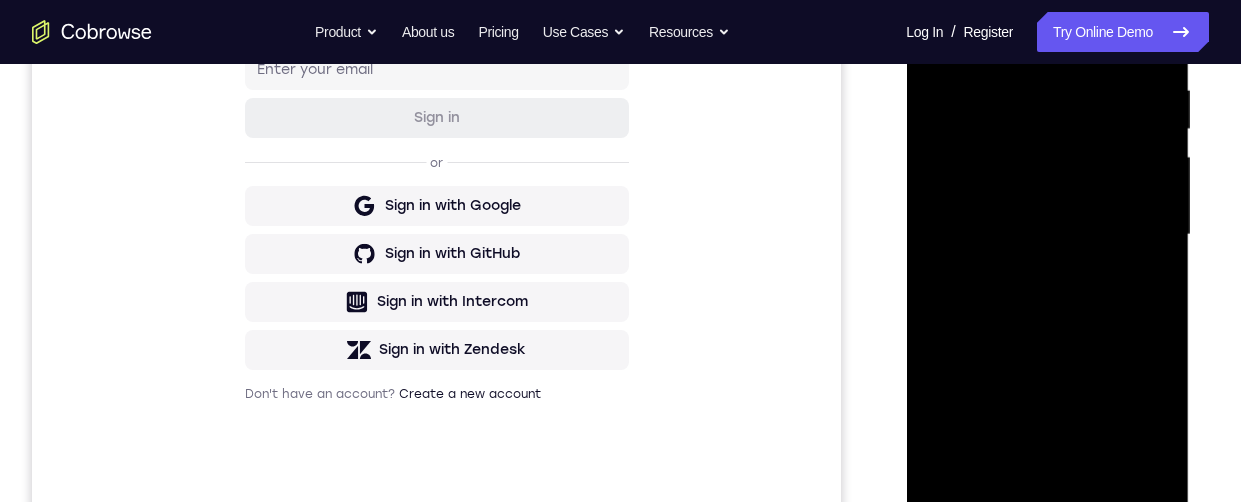 click at bounding box center [1047, 235] 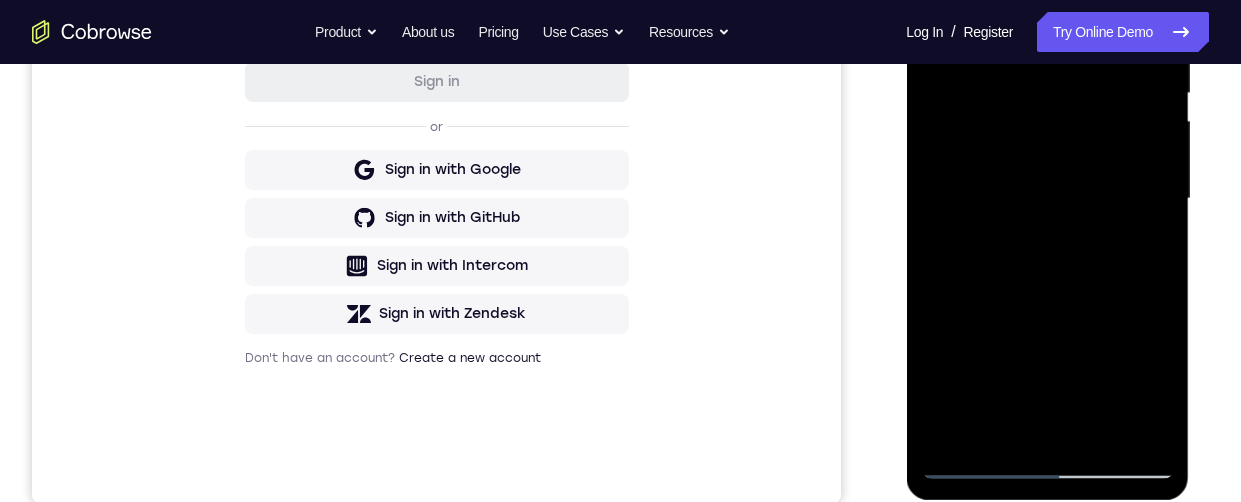 scroll, scrollTop: 429, scrollLeft: 0, axis: vertical 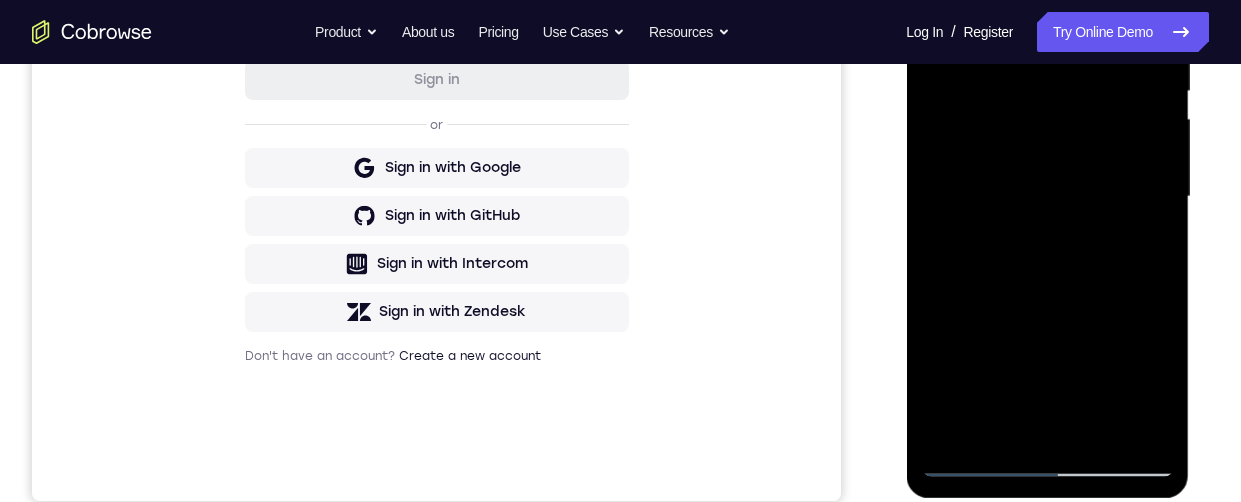 click at bounding box center [1047, 197] 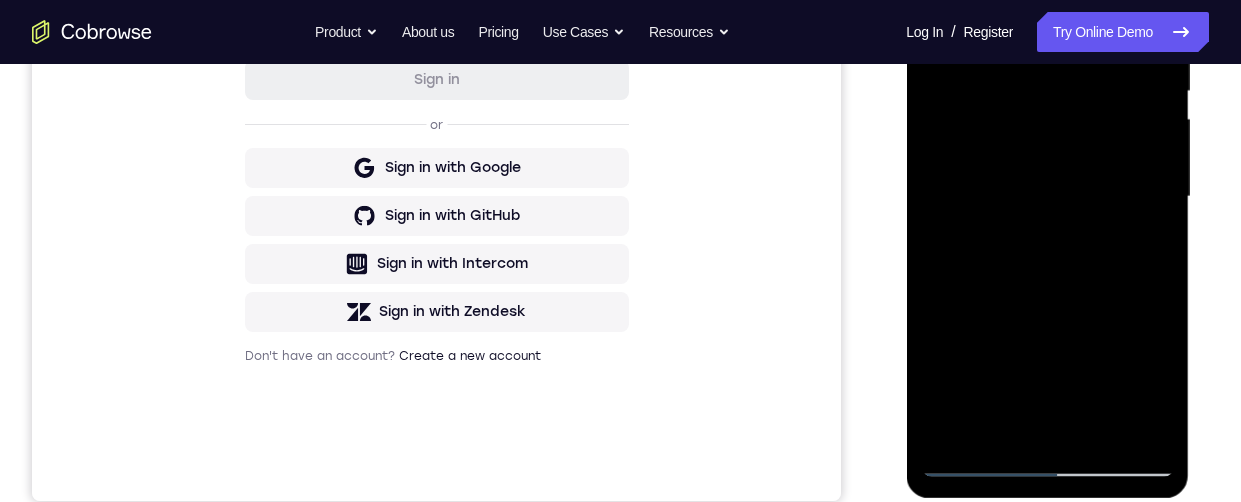 click at bounding box center (1047, 197) 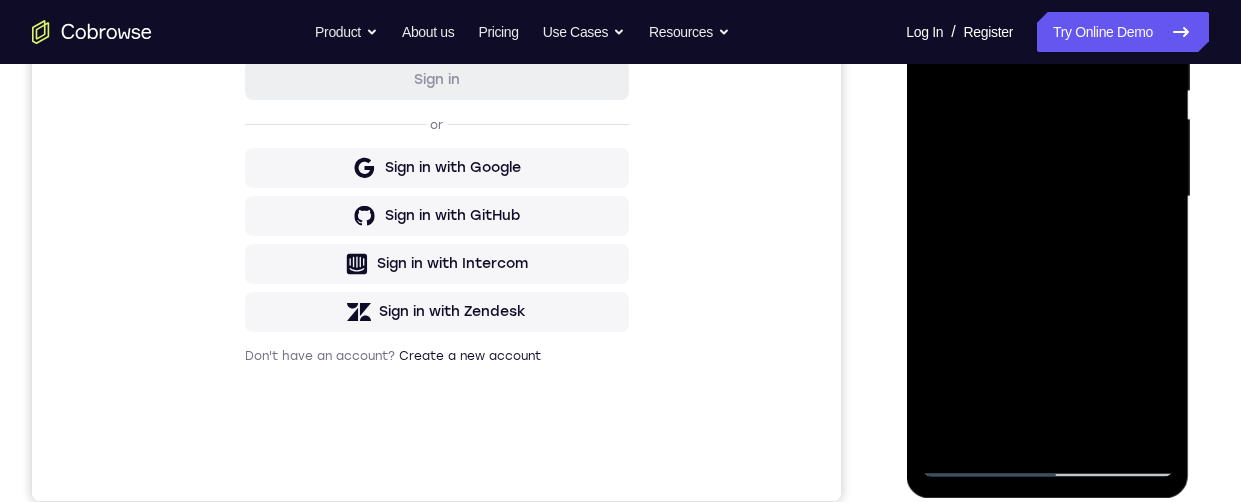 click at bounding box center (1047, 197) 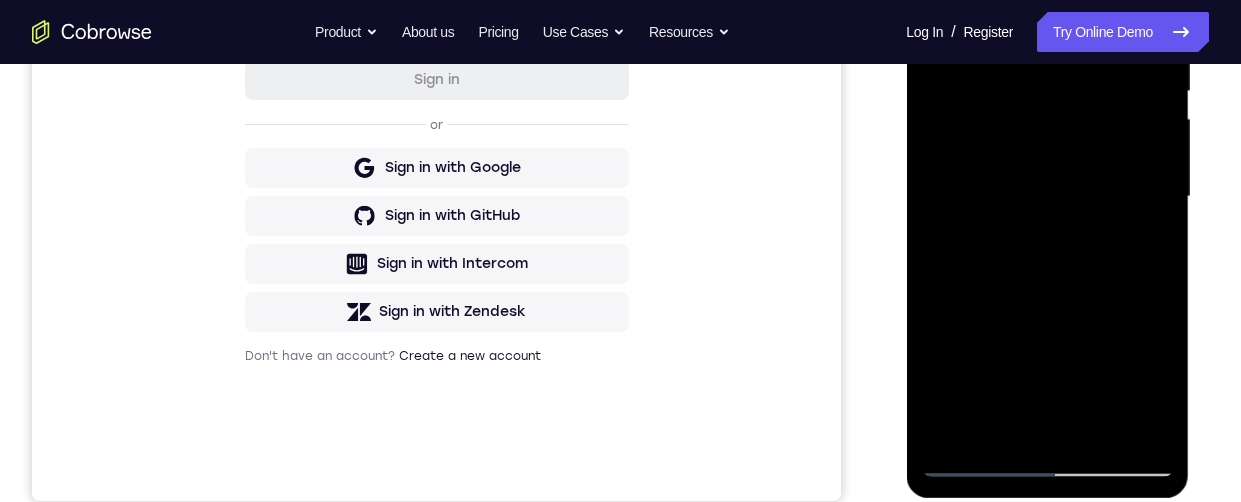 scroll, scrollTop: 428, scrollLeft: 0, axis: vertical 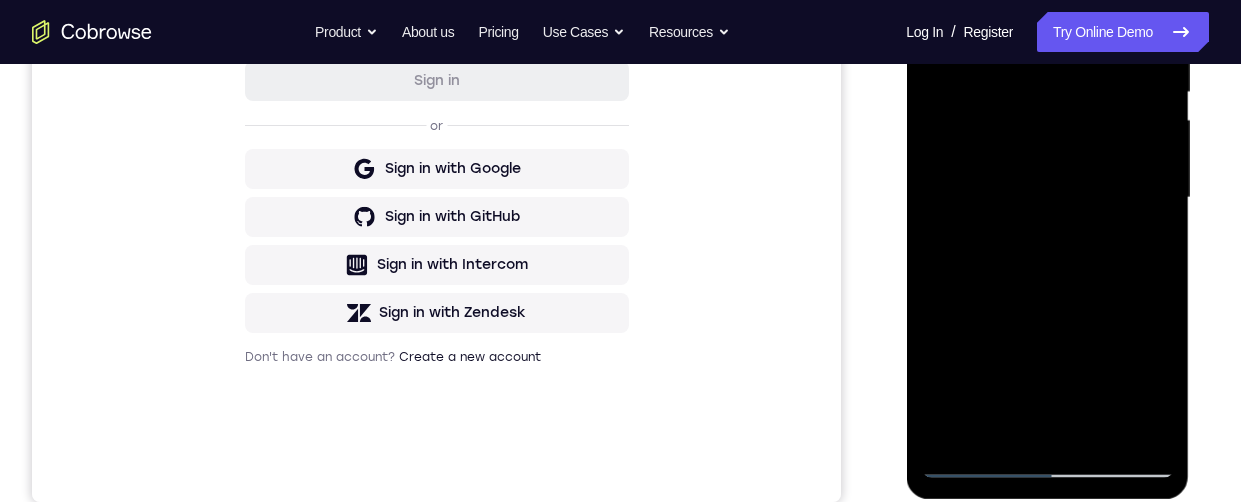 click at bounding box center (1047, 198) 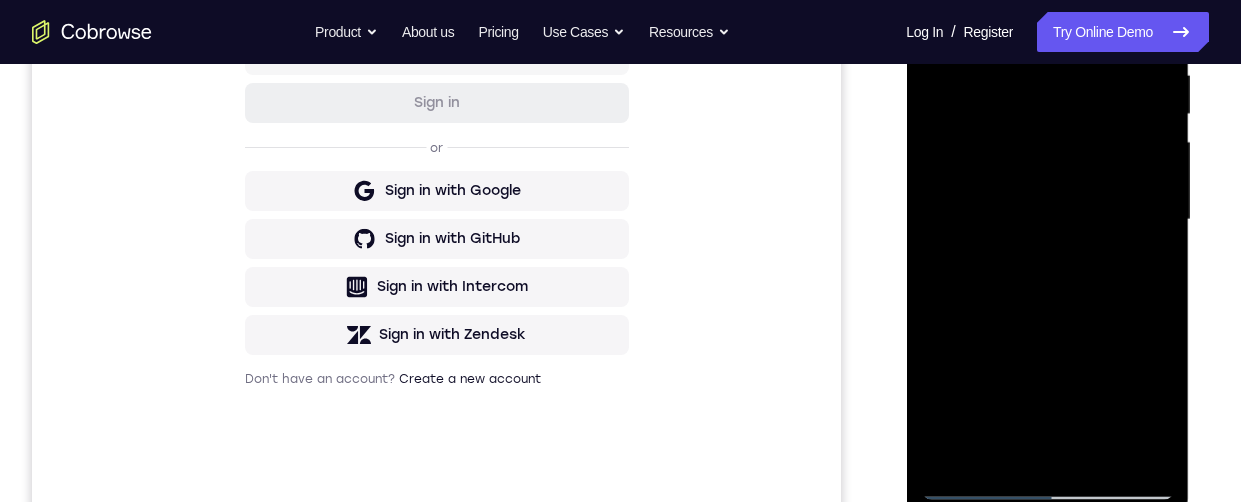 scroll, scrollTop: 359, scrollLeft: 0, axis: vertical 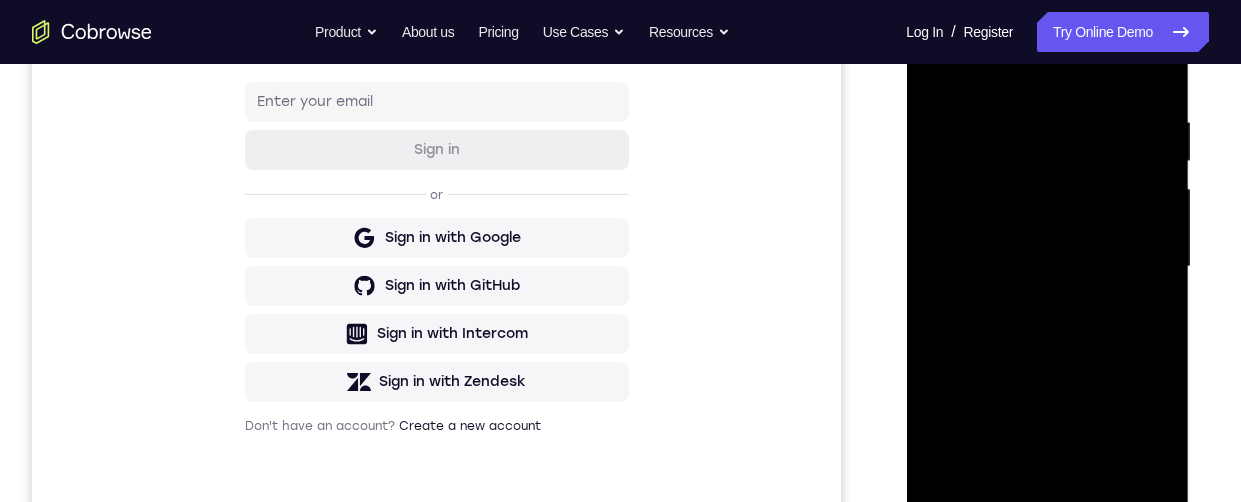 click at bounding box center [1047, 267] 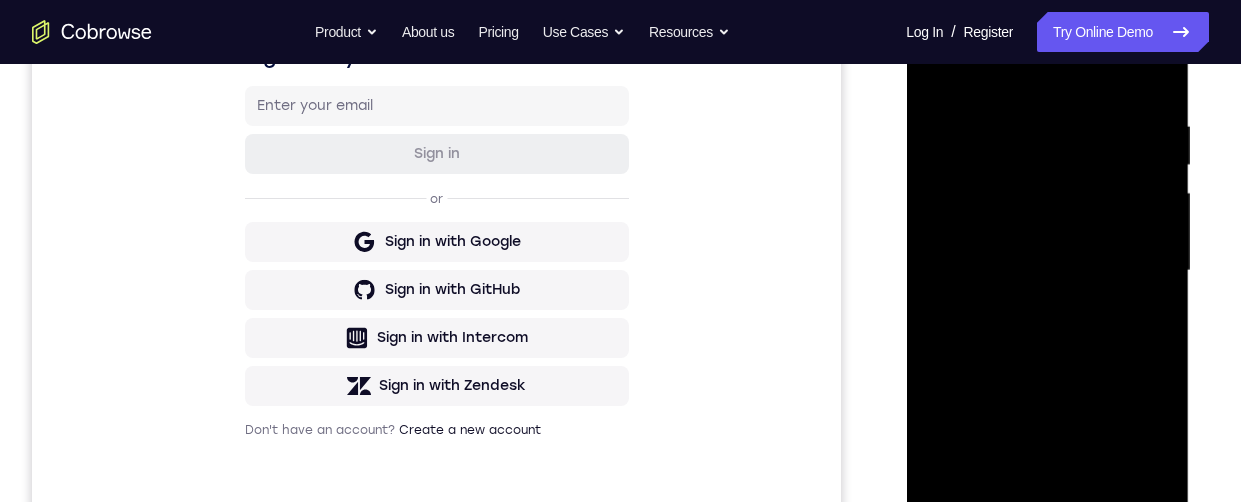 click at bounding box center (1047, 271) 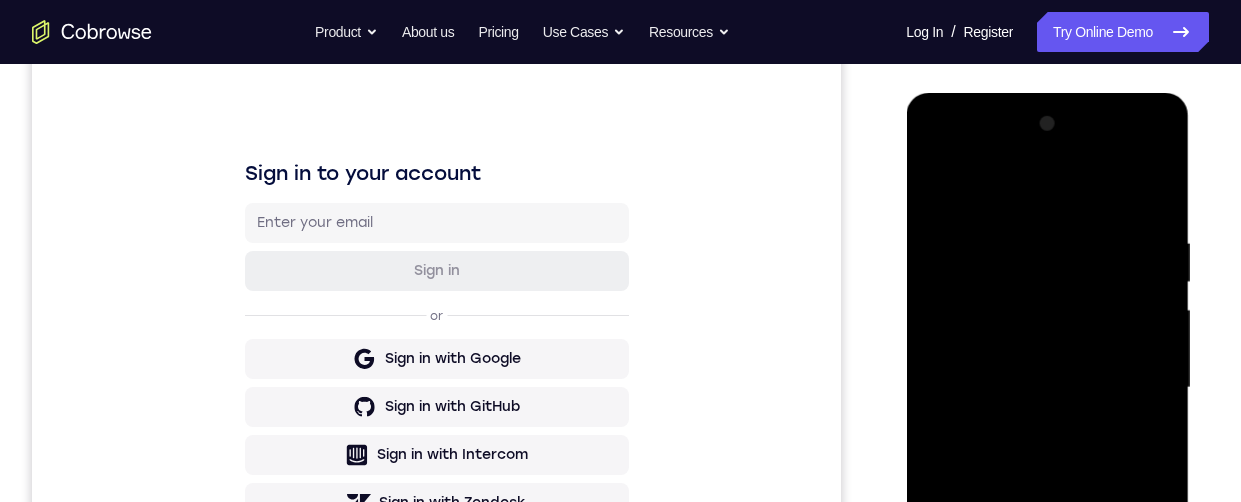 scroll, scrollTop: 197, scrollLeft: 0, axis: vertical 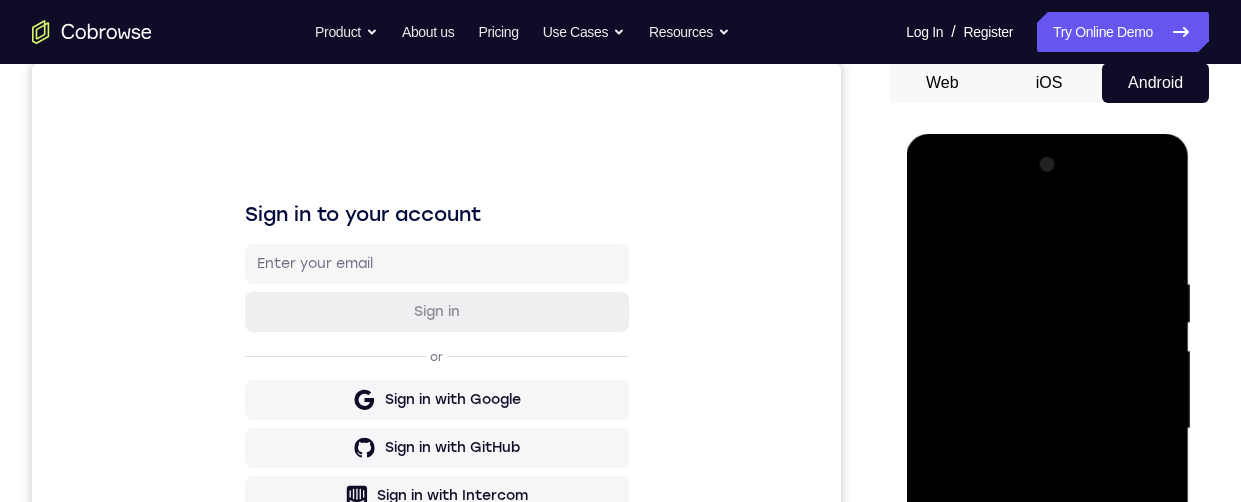 click at bounding box center [1047, 429] 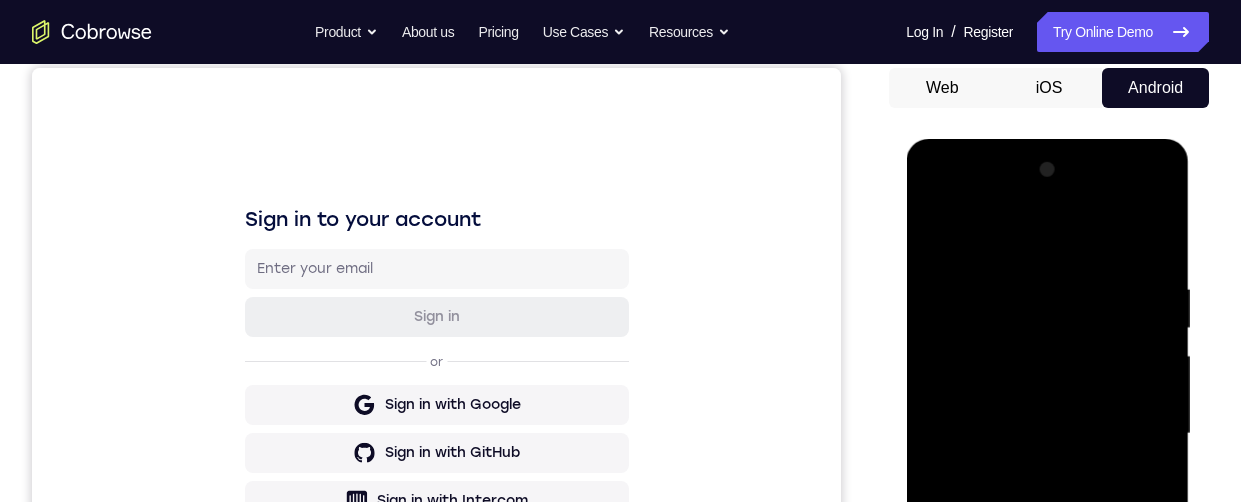 click at bounding box center [1047, 434] 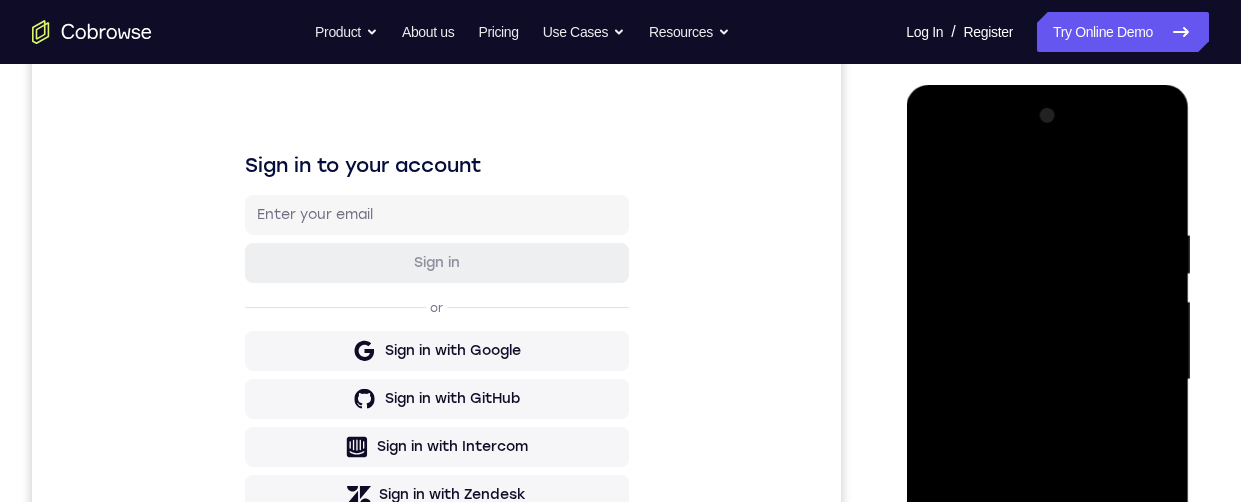 click at bounding box center (1047, 380) 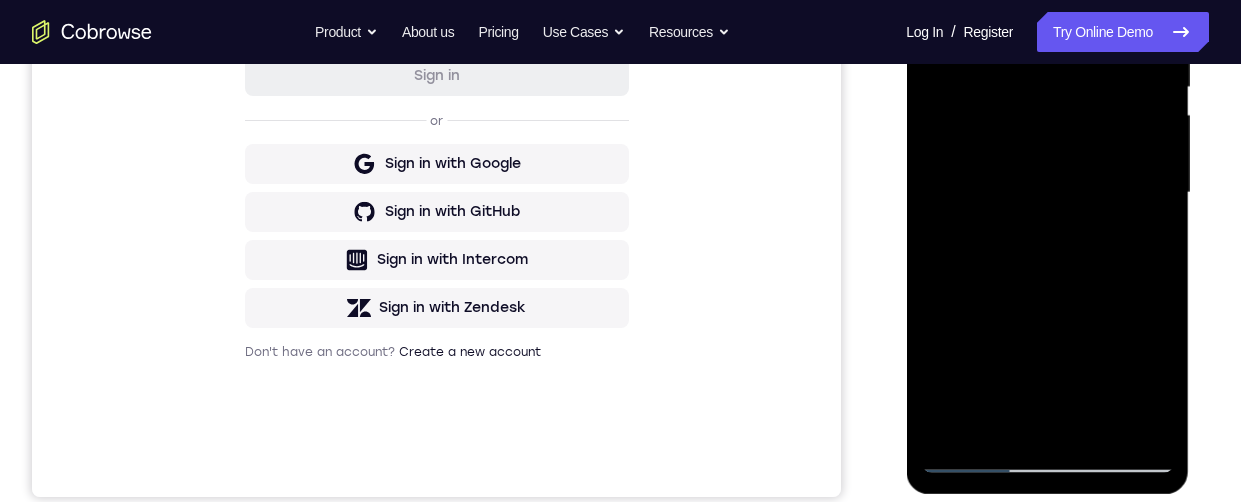 scroll, scrollTop: 442, scrollLeft: 0, axis: vertical 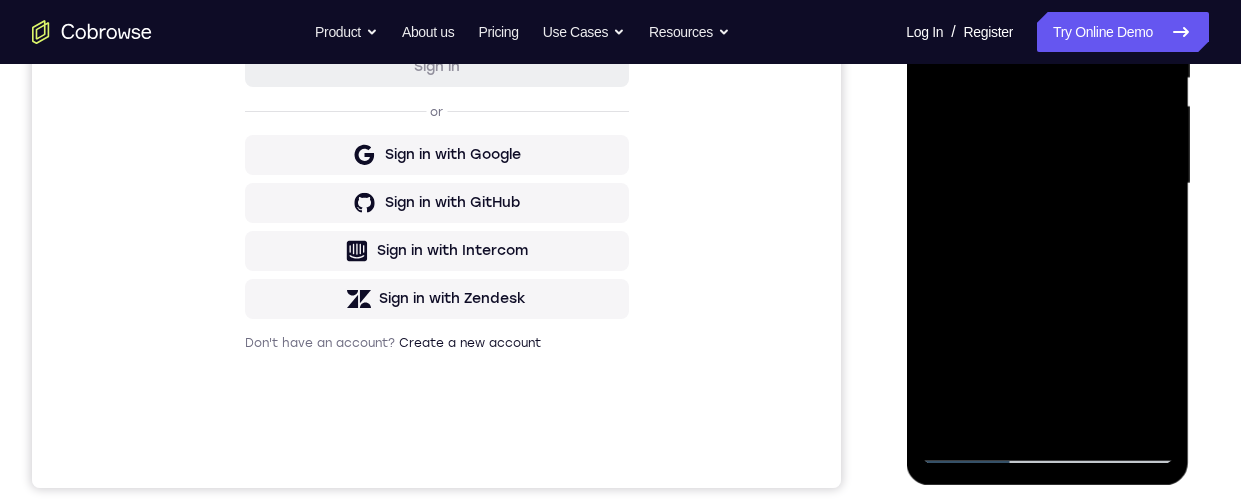 click at bounding box center [1047, 184] 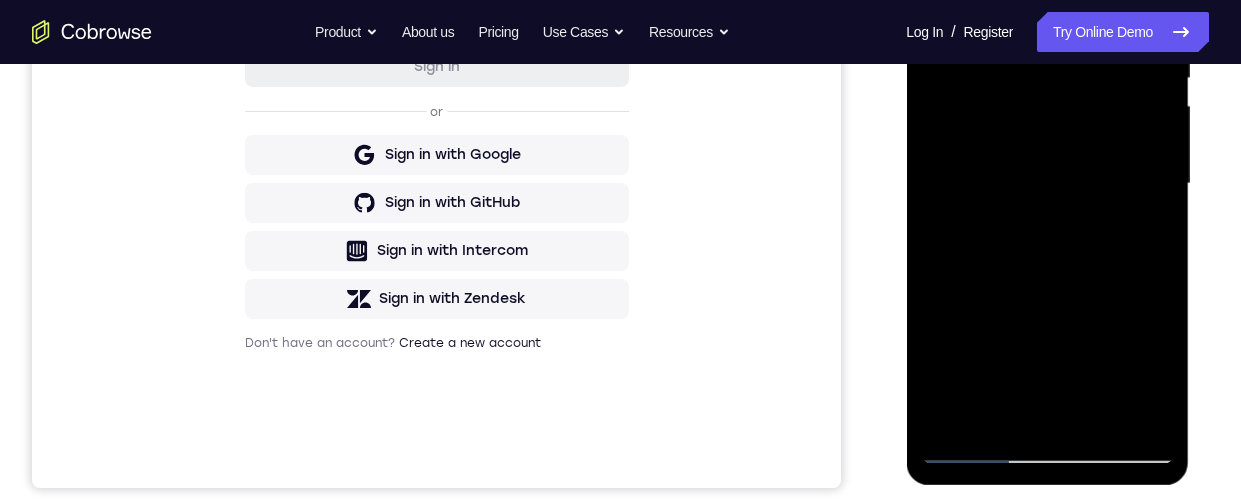 click at bounding box center [1047, 184] 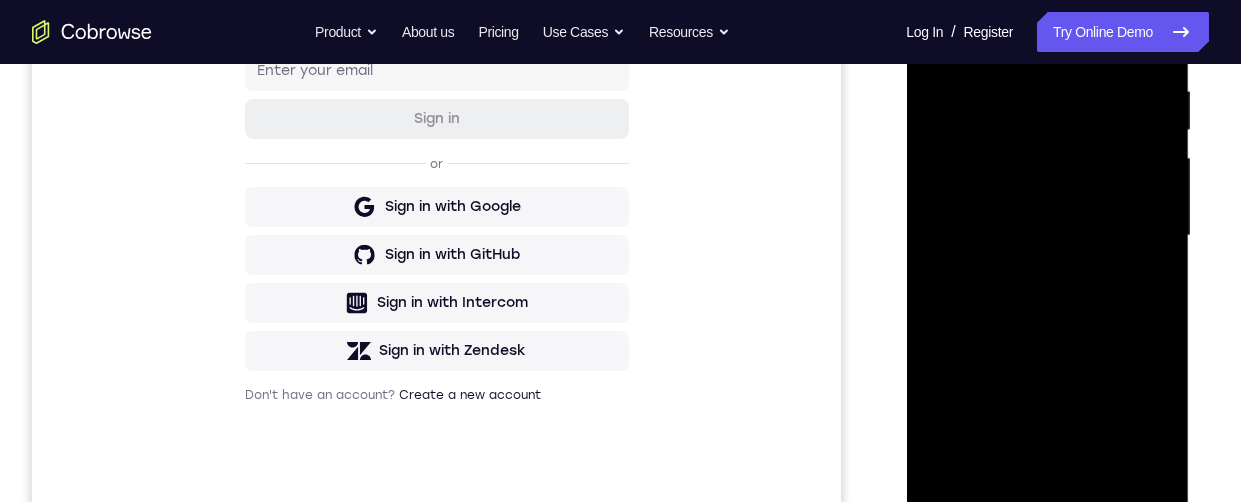 scroll, scrollTop: 288, scrollLeft: 0, axis: vertical 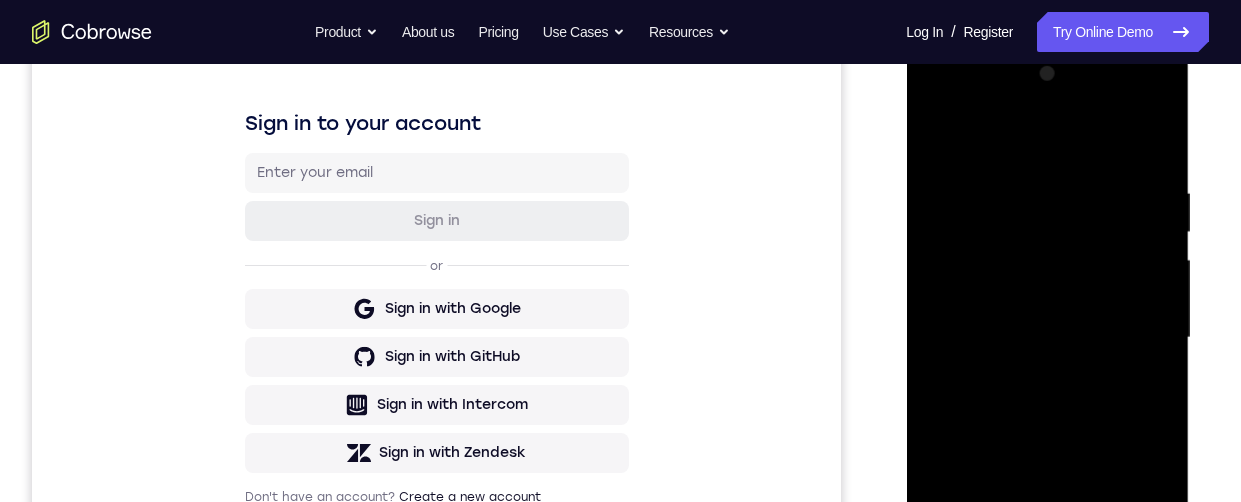 click at bounding box center (1047, 338) 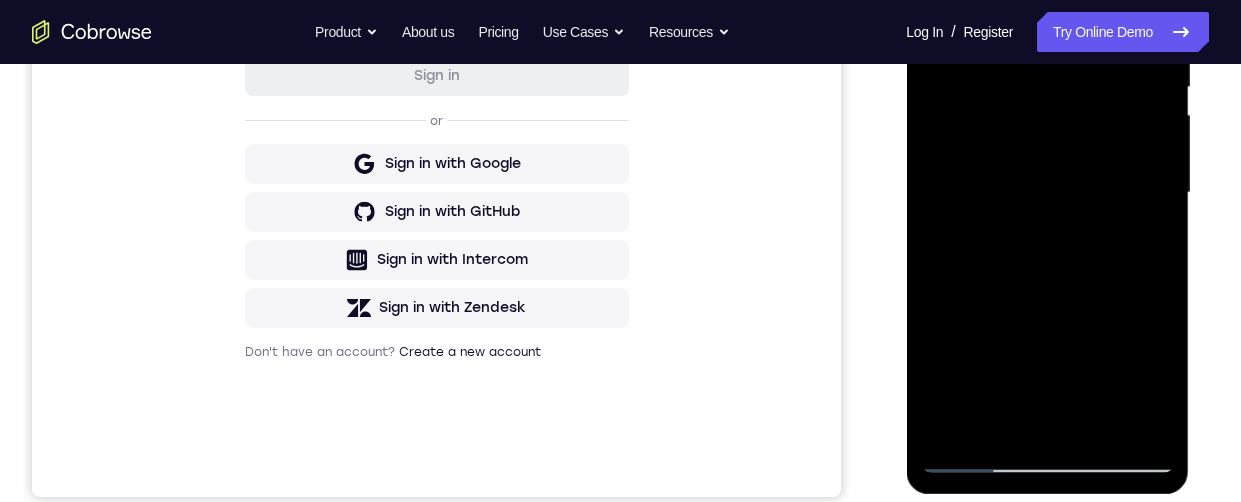 scroll, scrollTop: 532, scrollLeft: 0, axis: vertical 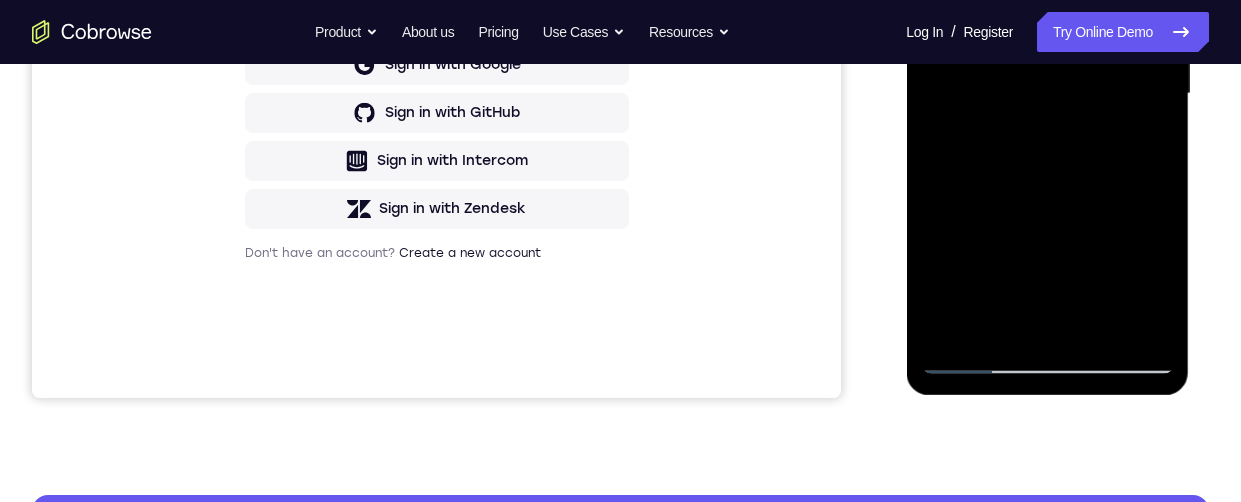 click at bounding box center [1047, 94] 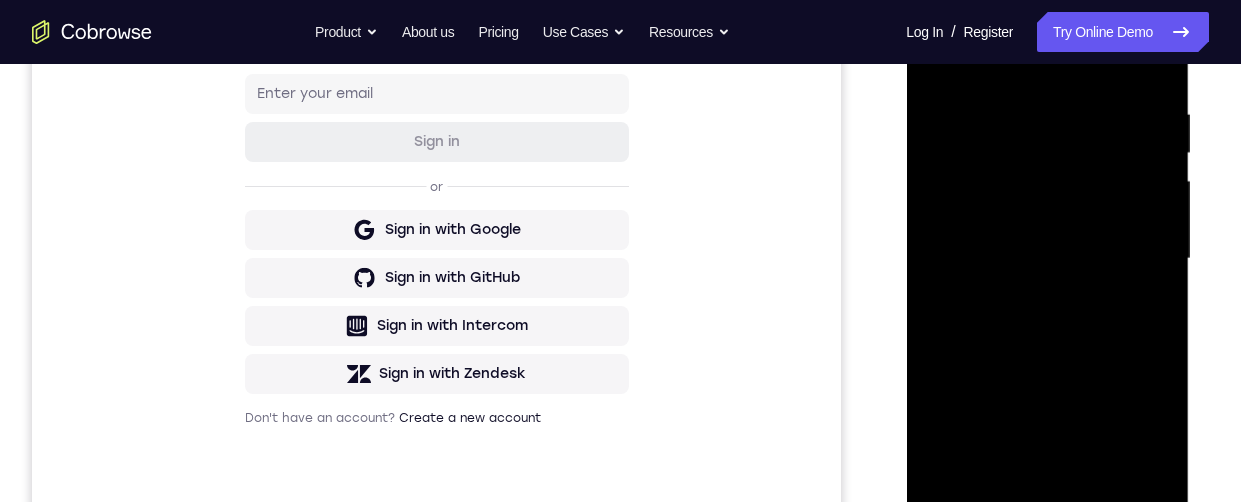 scroll, scrollTop: 386, scrollLeft: 0, axis: vertical 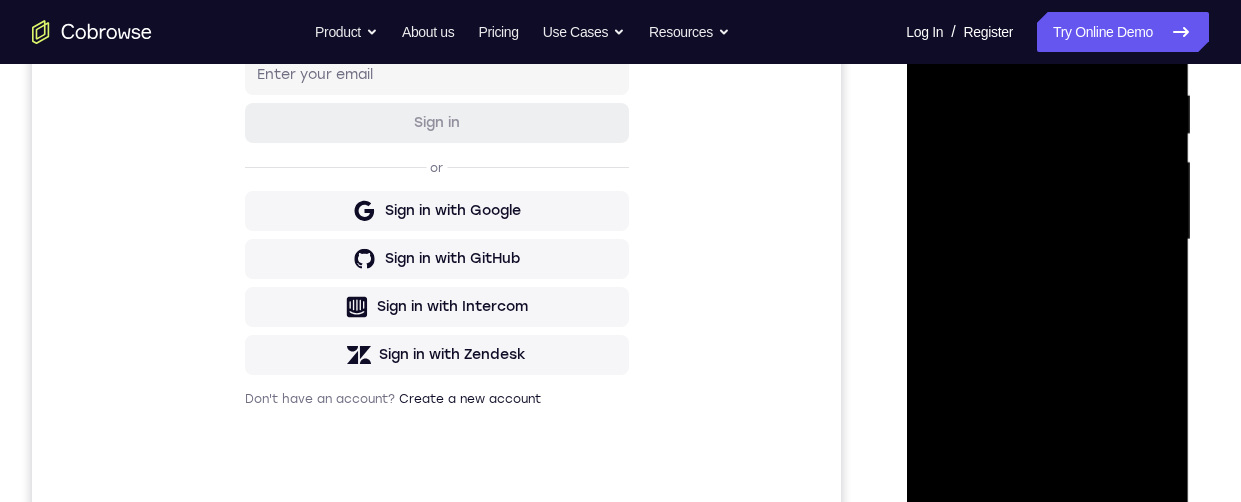 click at bounding box center (1047, 240) 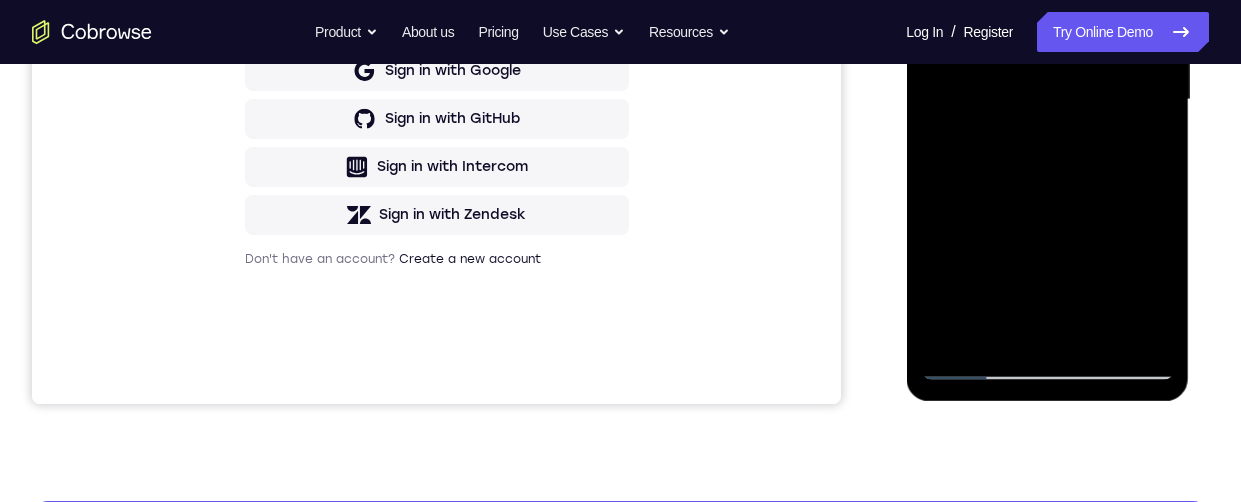 click at bounding box center (1047, 100) 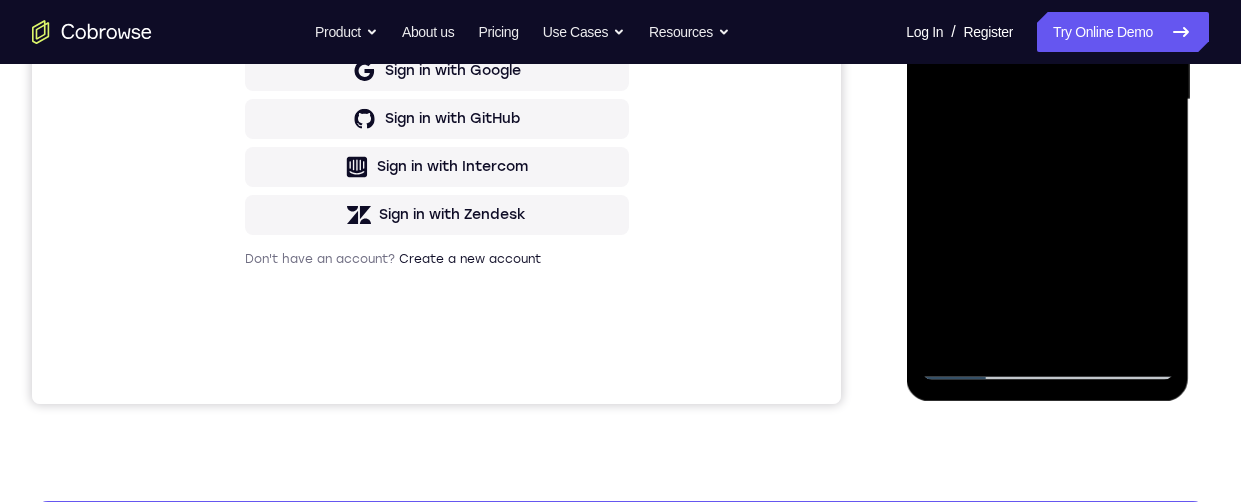 click at bounding box center [1047, 100] 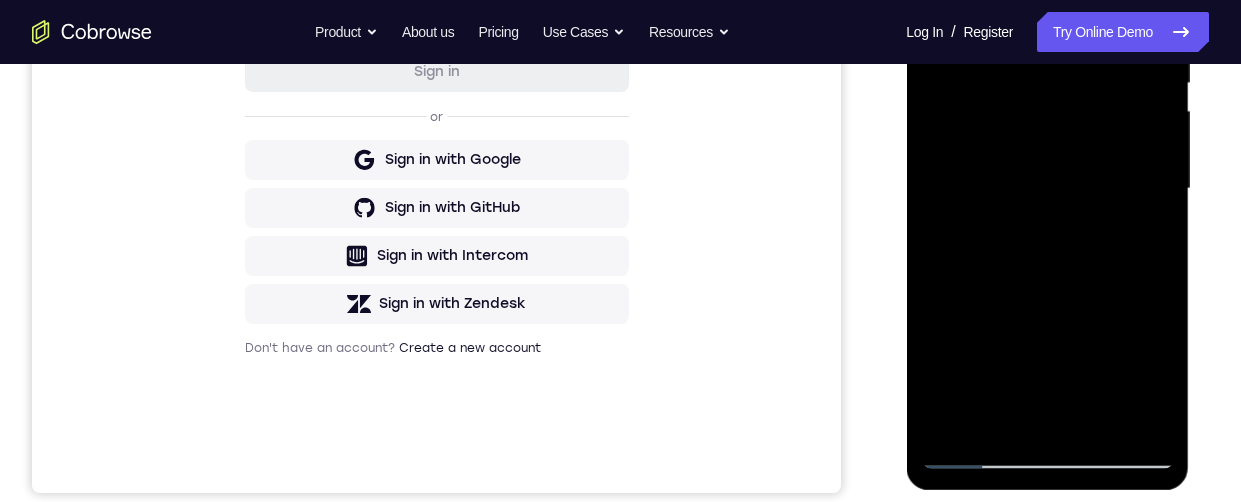scroll, scrollTop: 466, scrollLeft: 0, axis: vertical 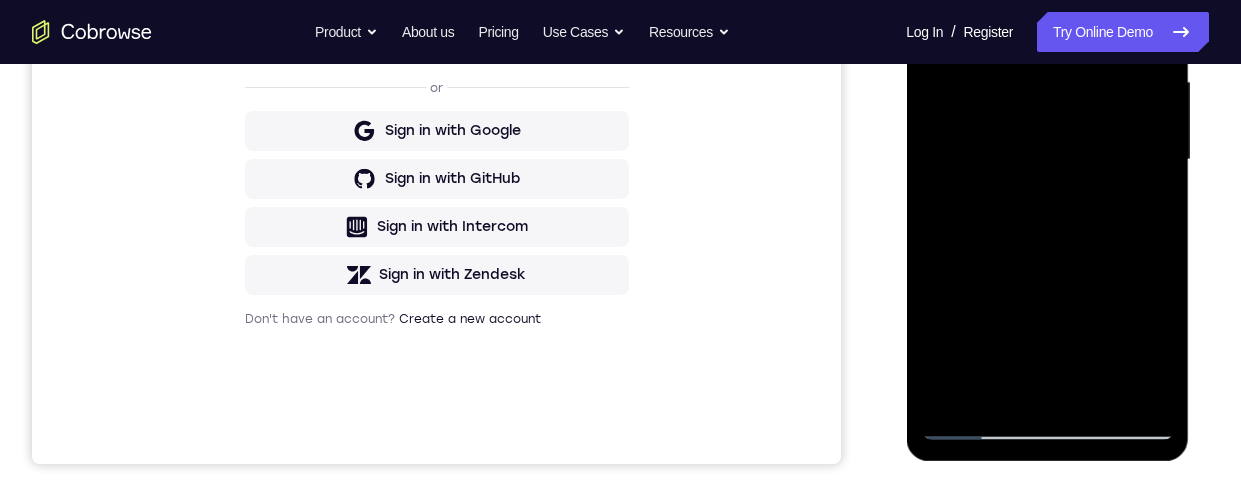 click at bounding box center (1047, 160) 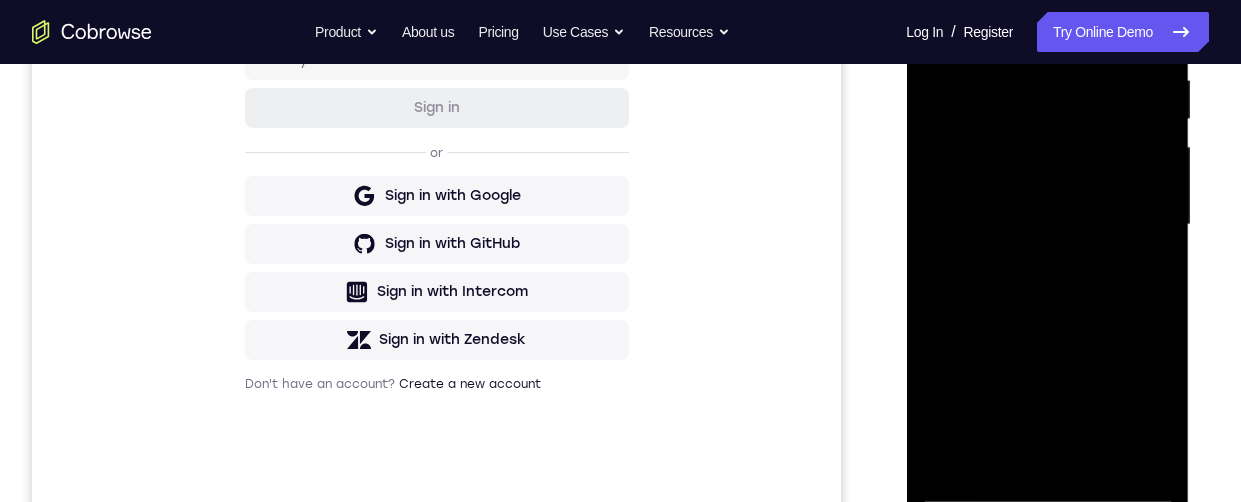 scroll, scrollTop: 472, scrollLeft: 0, axis: vertical 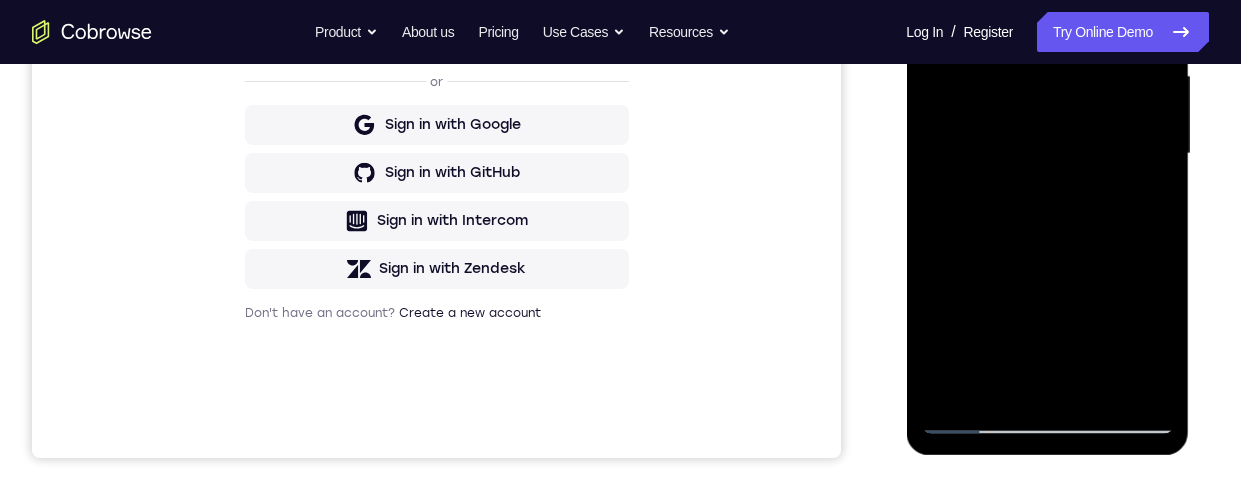 click at bounding box center (1047, 154) 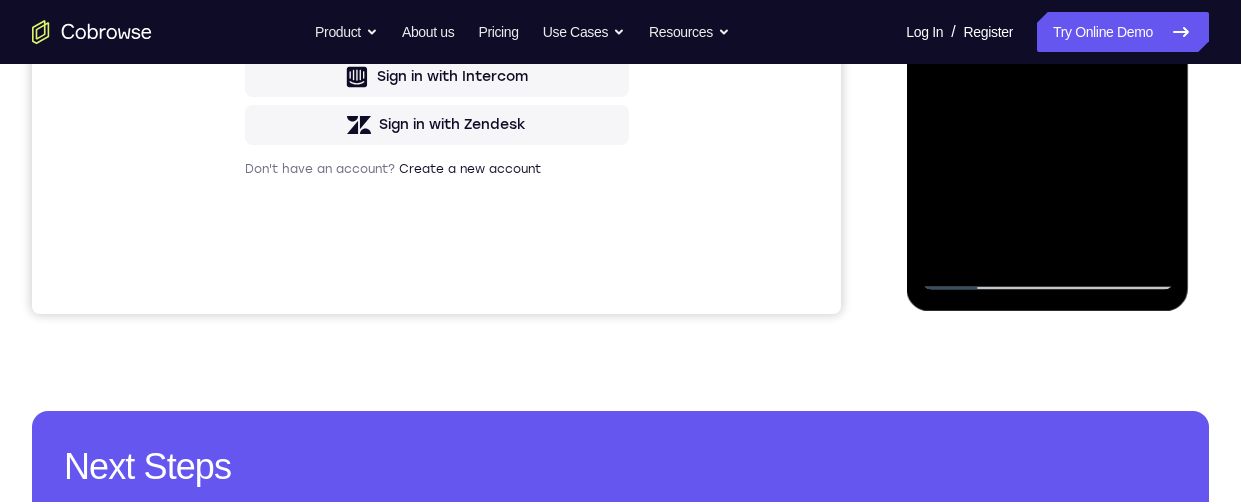 click at bounding box center (1047, 10) 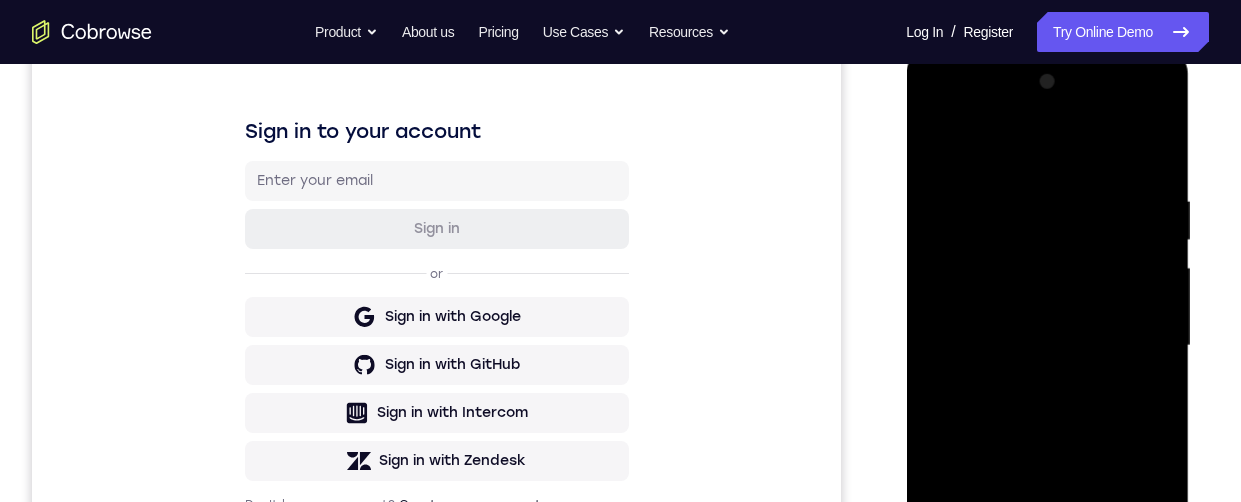 scroll, scrollTop: 277, scrollLeft: 0, axis: vertical 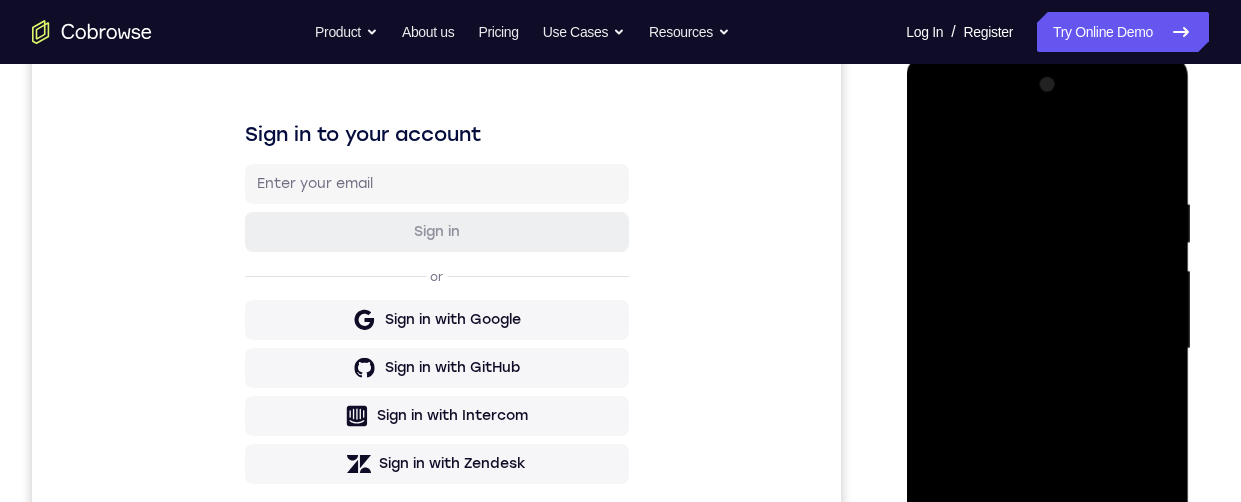 click at bounding box center [1047, 349] 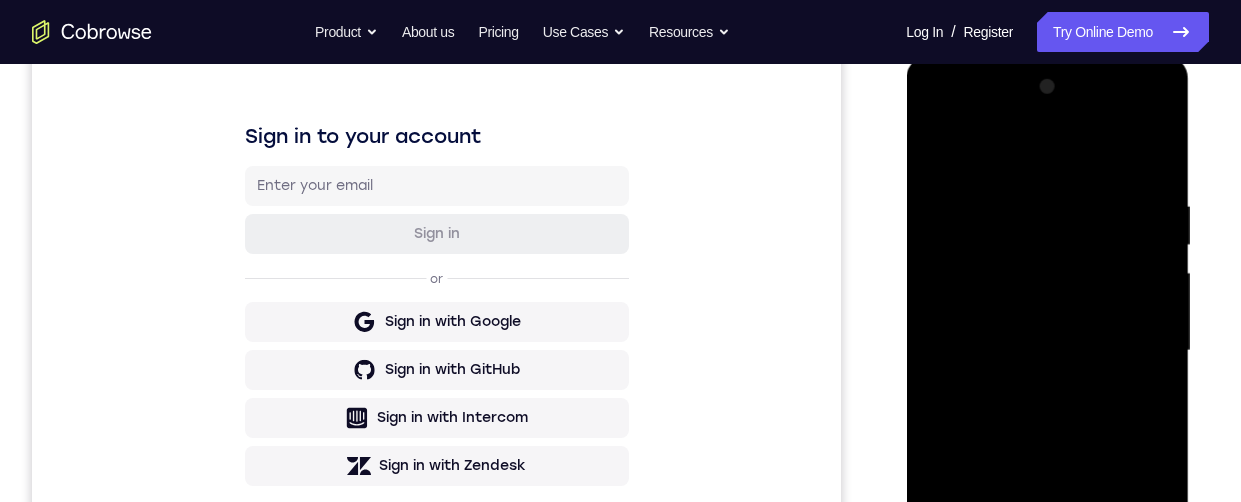 click at bounding box center (1047, 351) 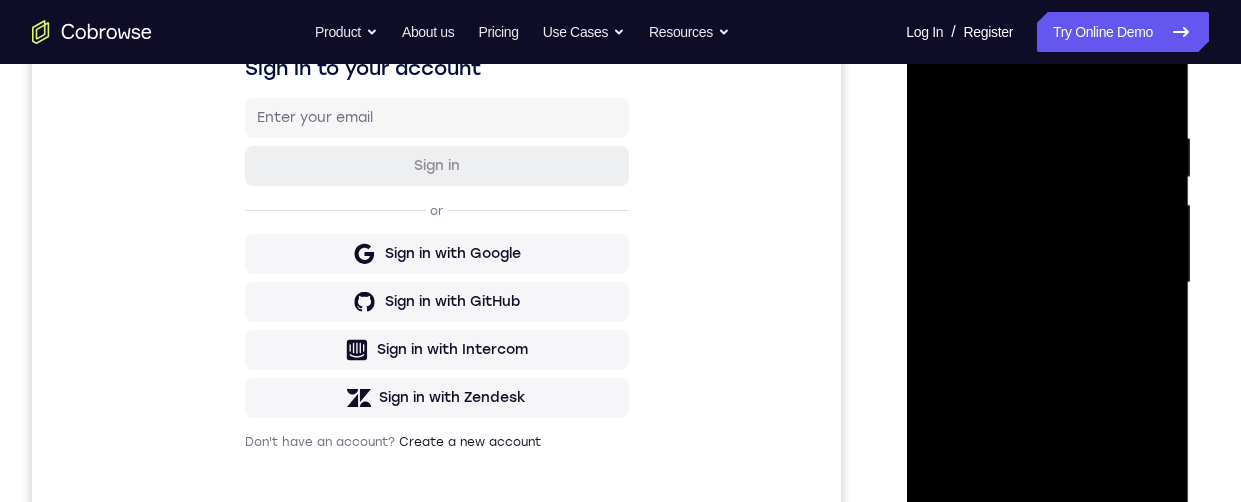 click at bounding box center (1047, 283) 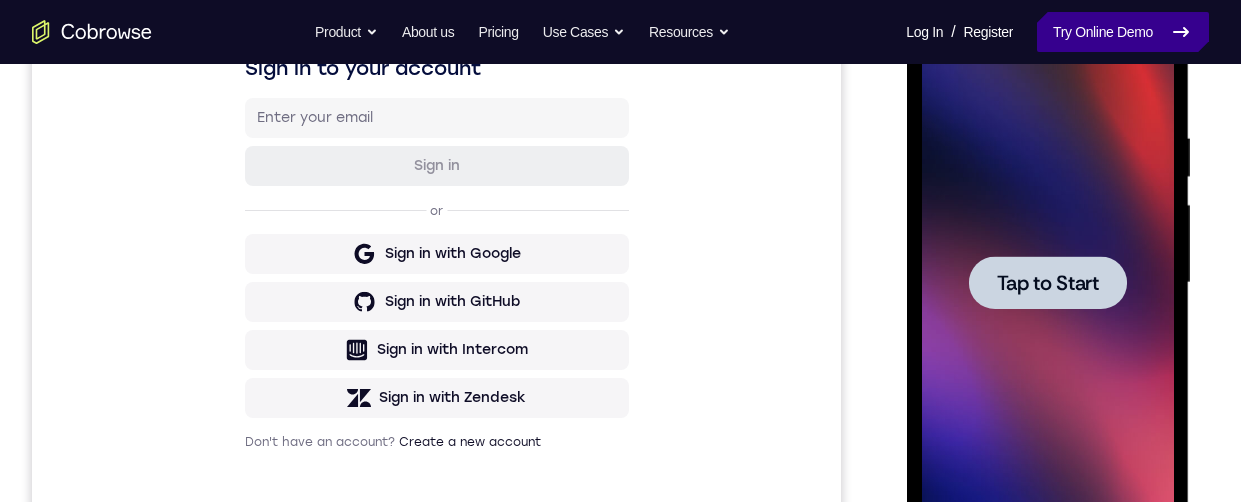 scroll, scrollTop: 550, scrollLeft: 0, axis: vertical 